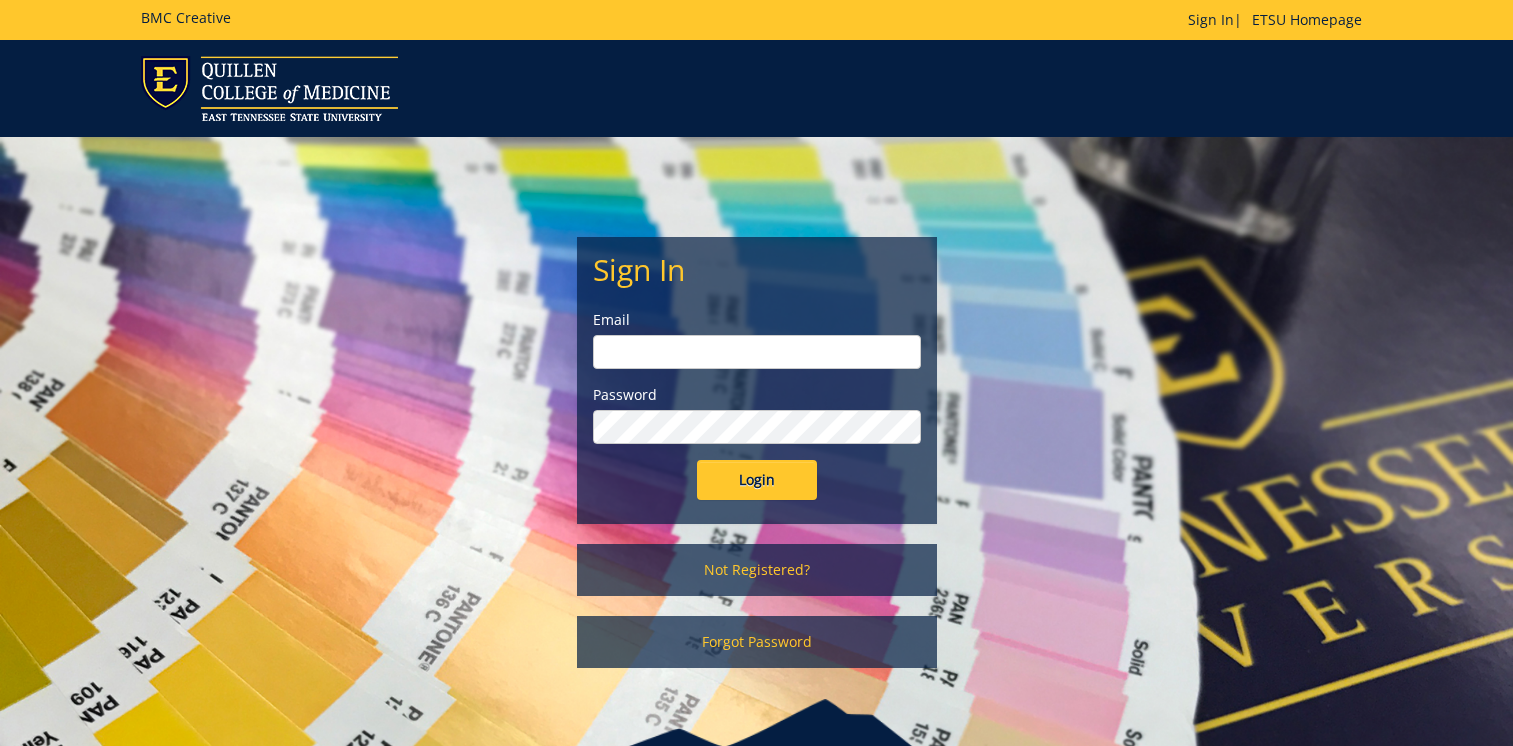 scroll, scrollTop: 0, scrollLeft: 0, axis: both 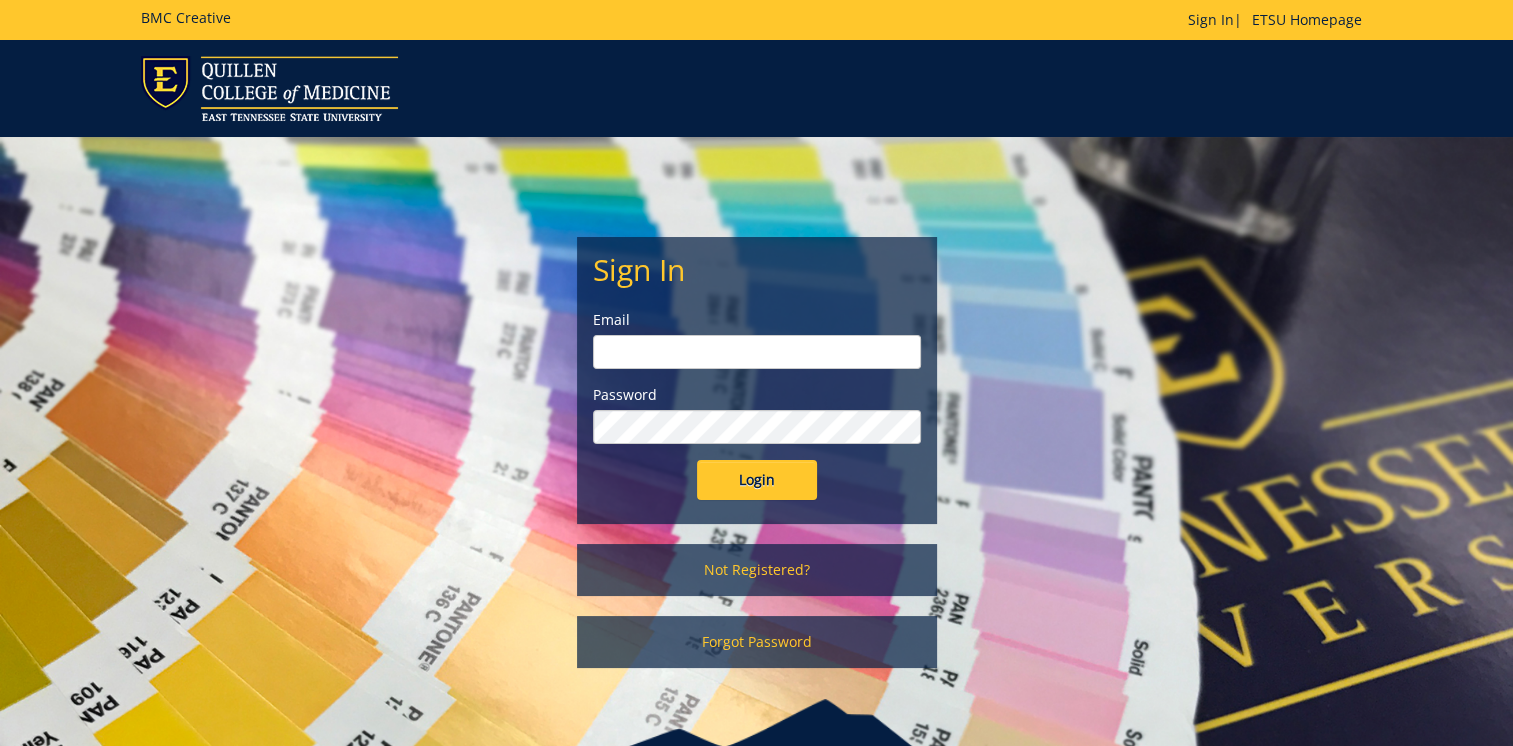 type on "[EMAIL]" 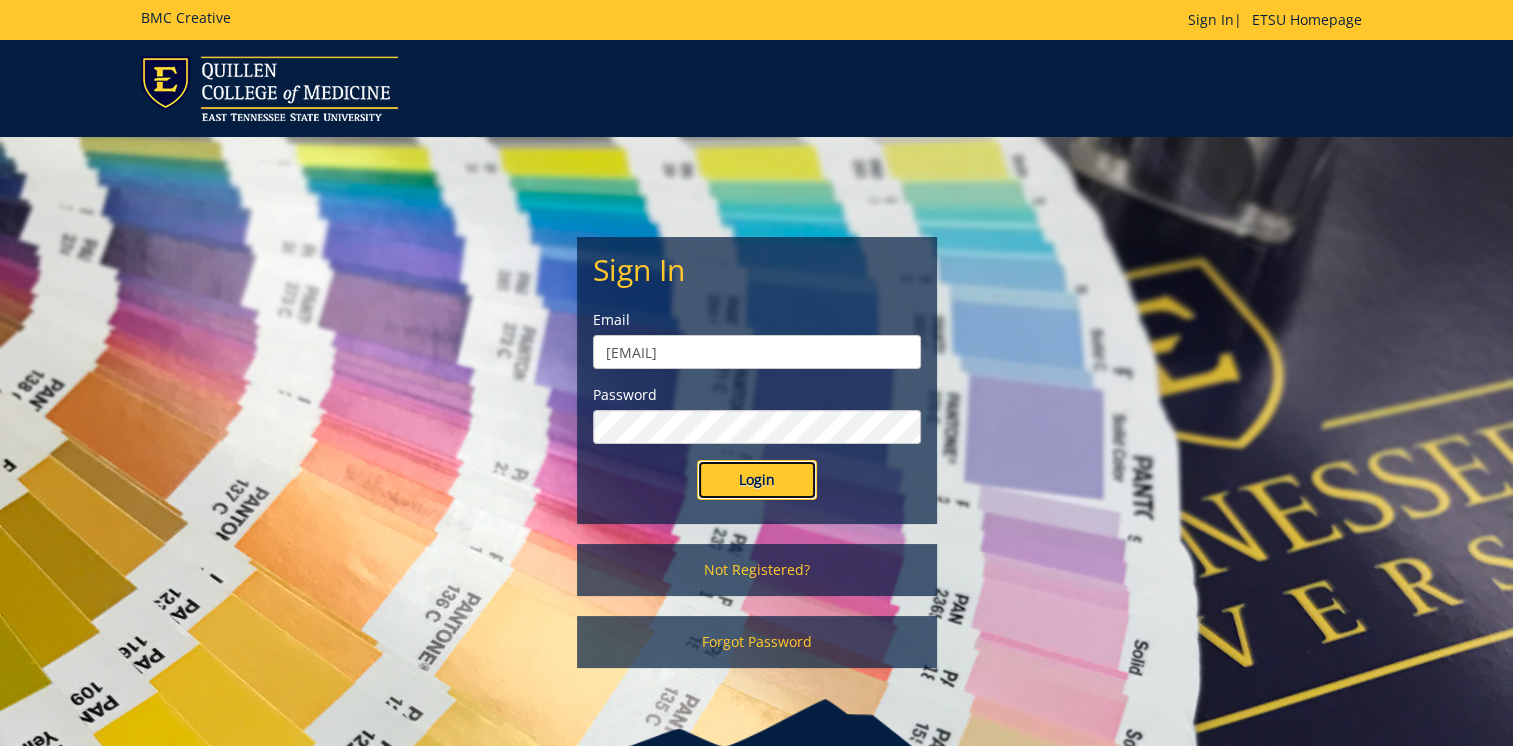 click on "Login" at bounding box center [757, 480] 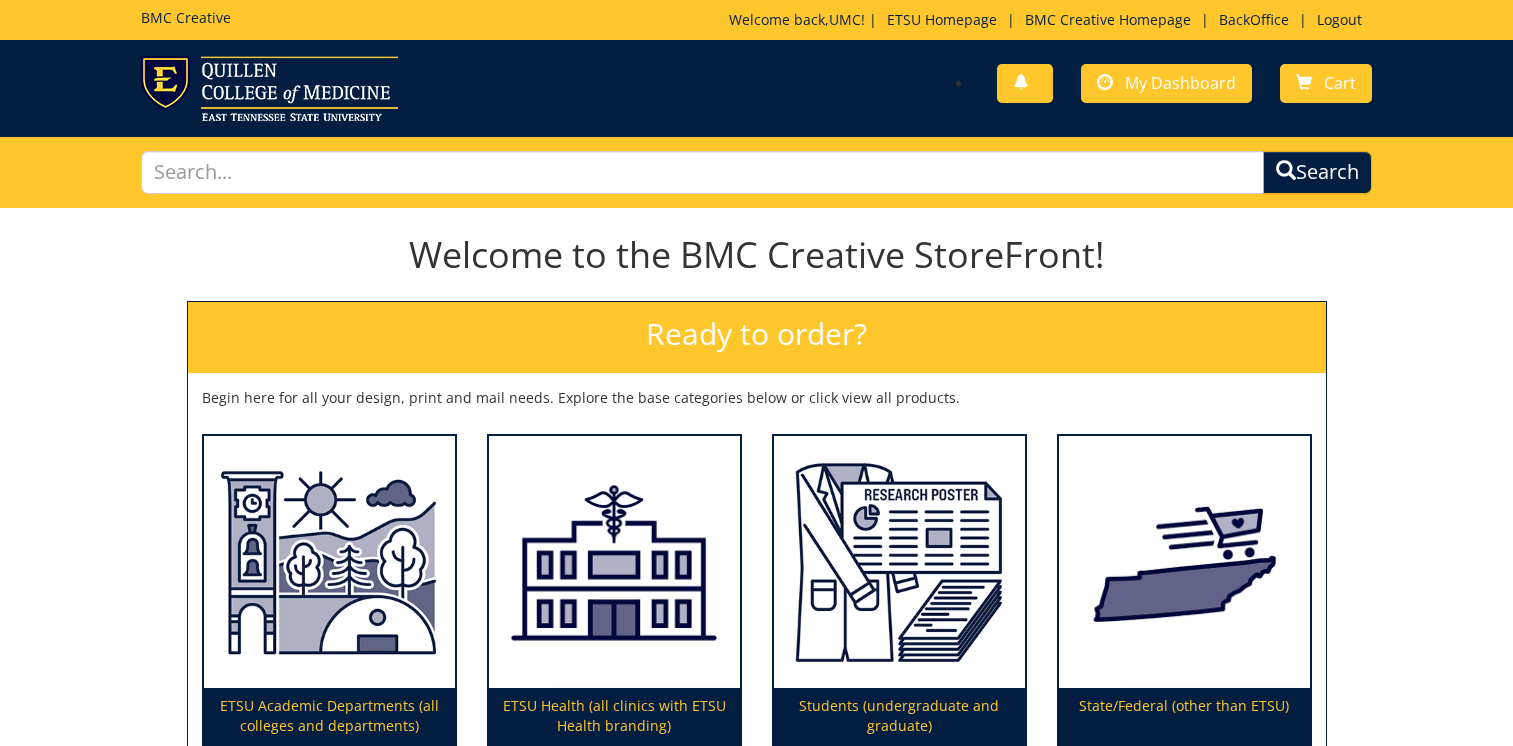 scroll, scrollTop: 0, scrollLeft: 0, axis: both 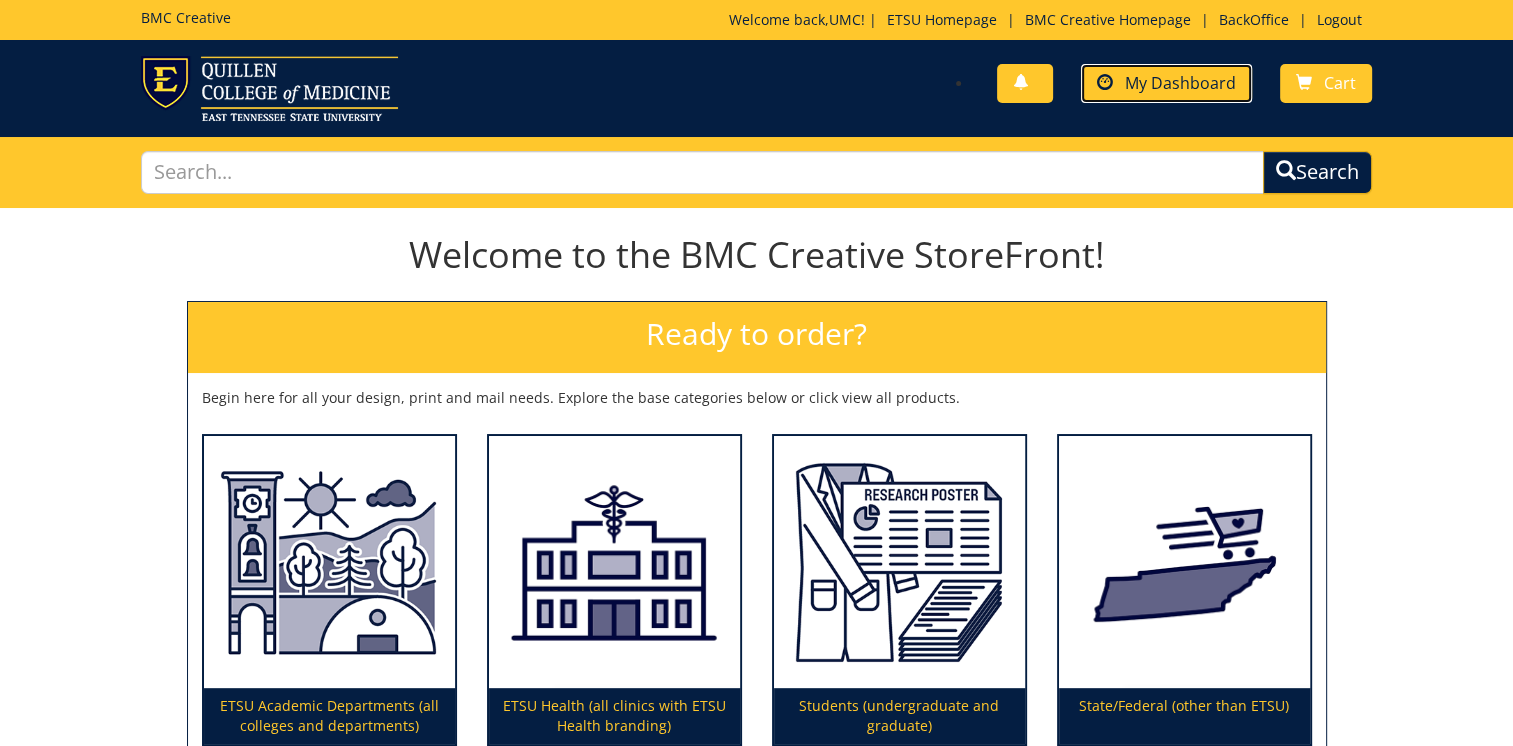 click on "My Dashboard" at bounding box center (1166, 83) 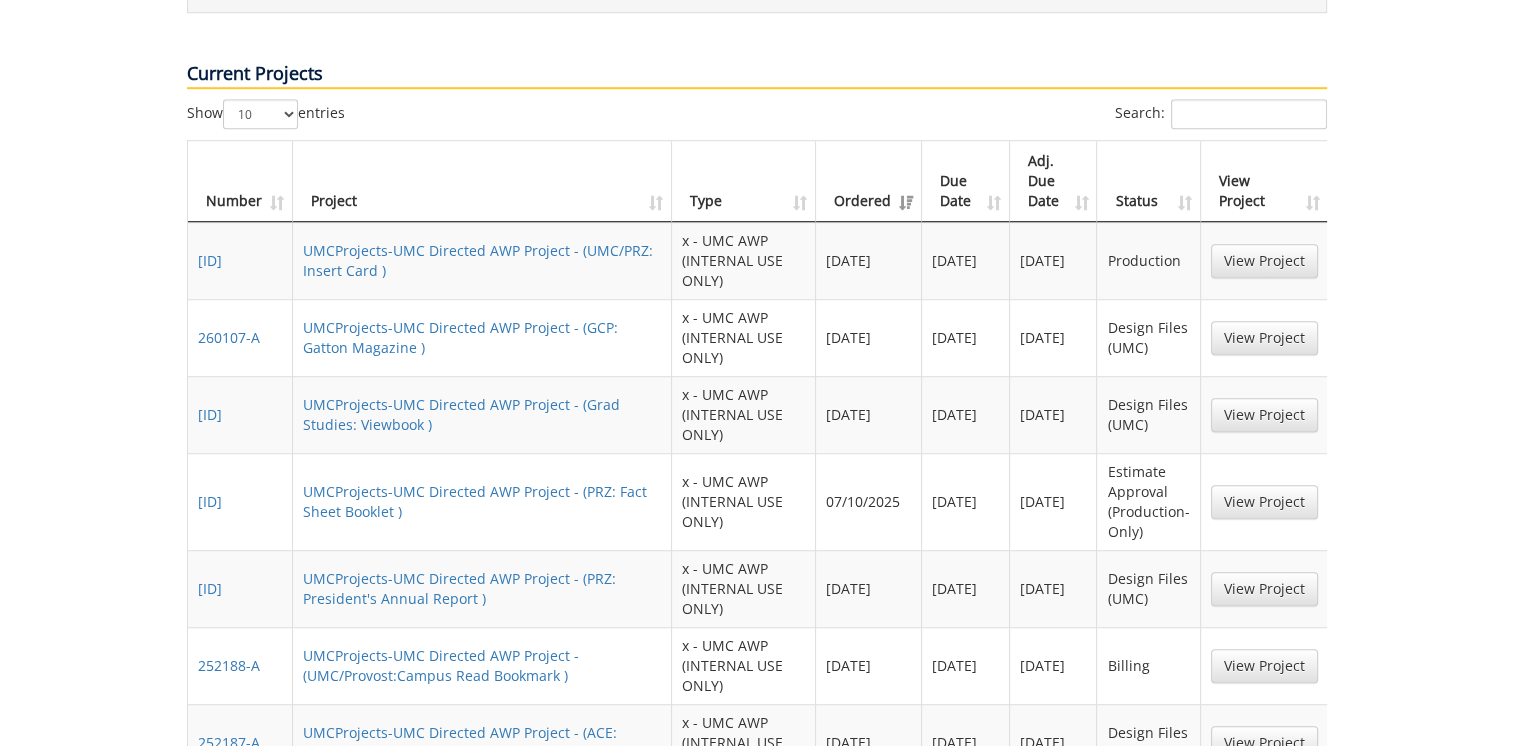 scroll, scrollTop: 1356, scrollLeft: 0, axis: vertical 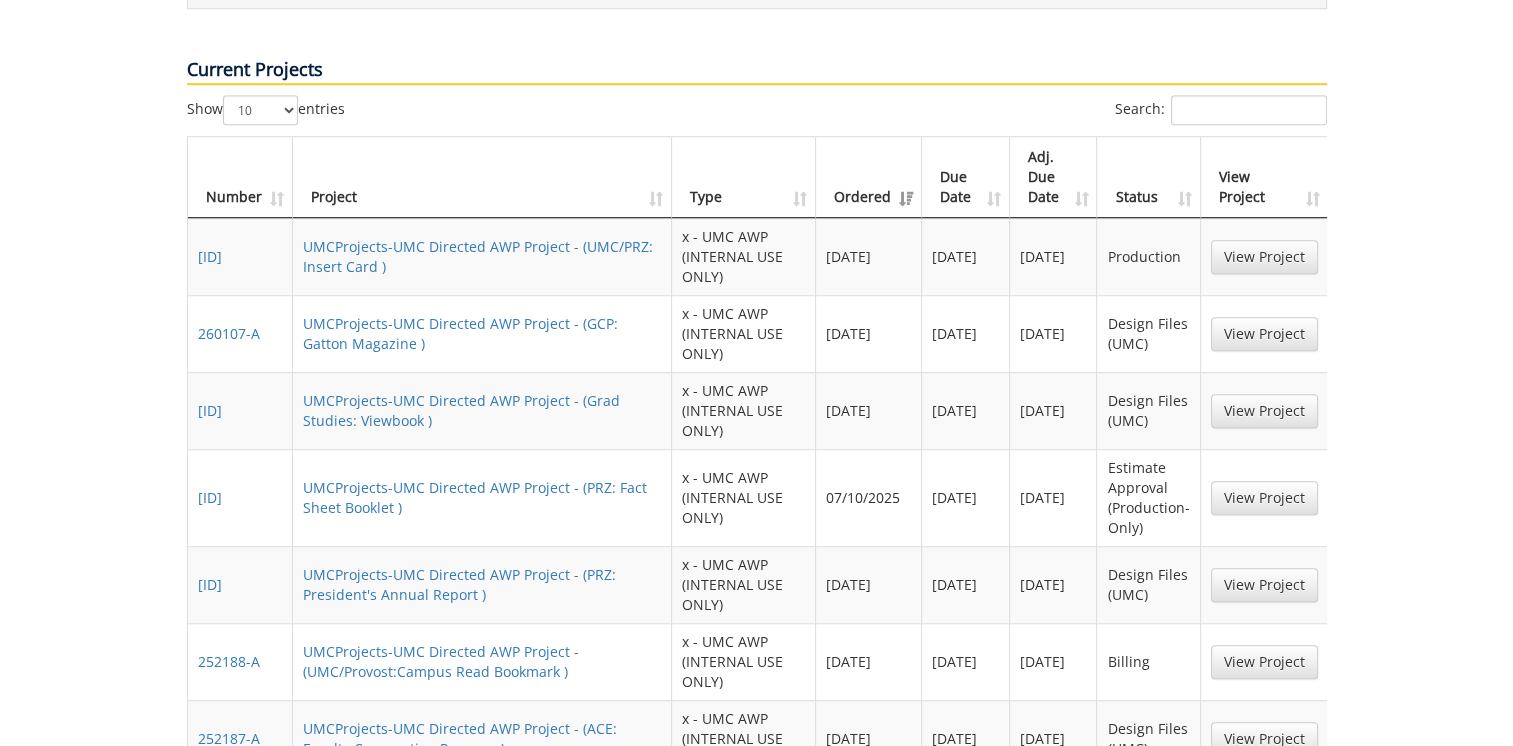 click on "Project" at bounding box center (483, 177) 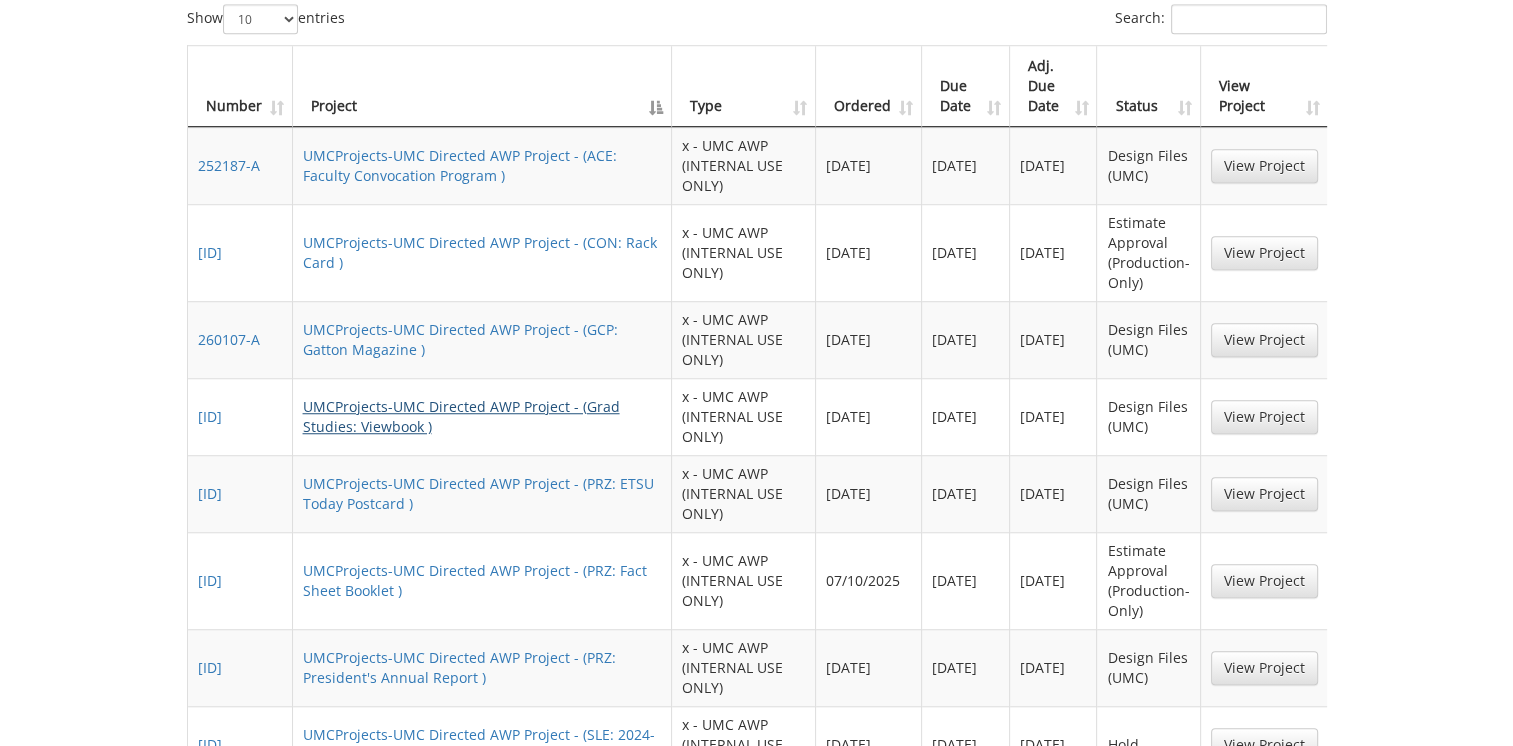 scroll, scrollTop: 1466, scrollLeft: 0, axis: vertical 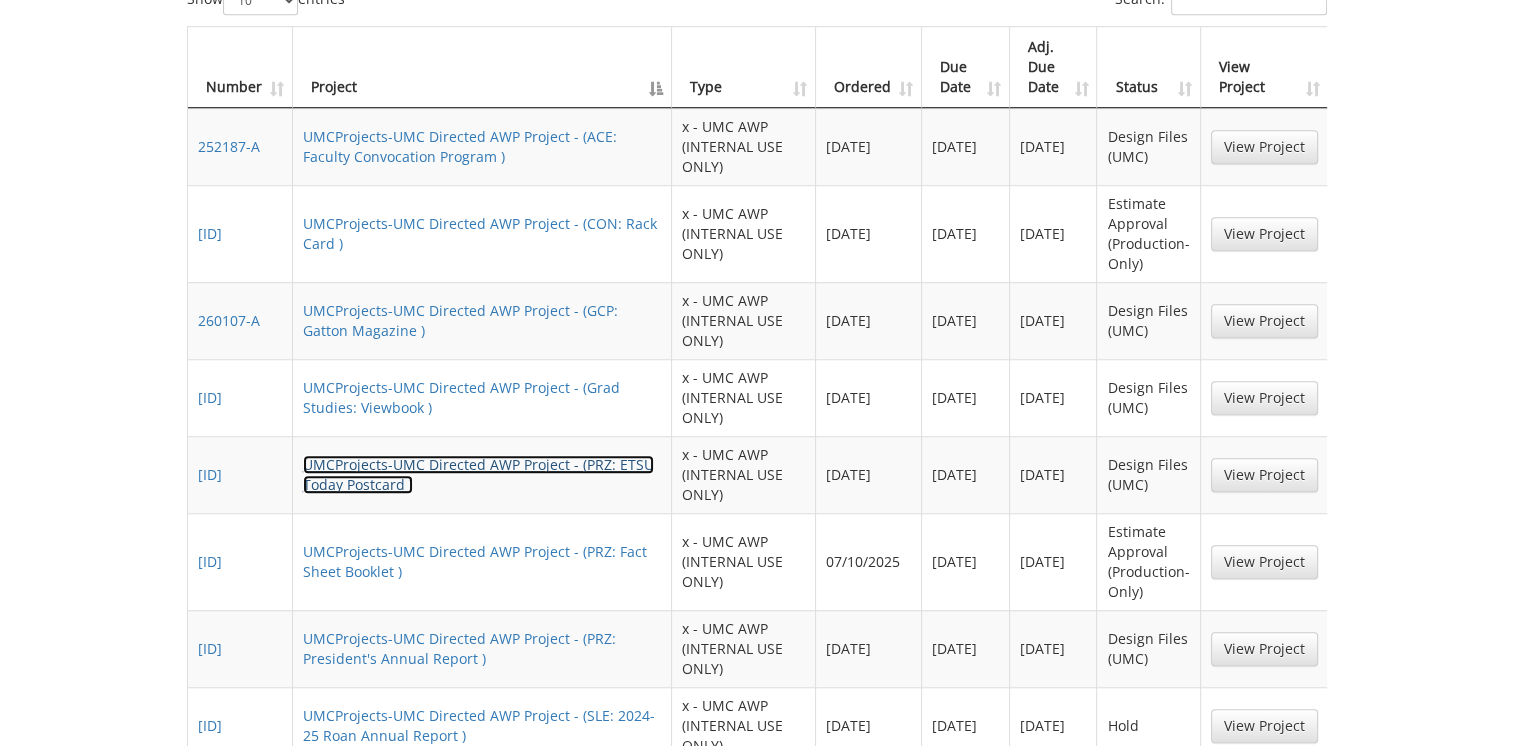 click on "UMCProjects-UMC Directed AWP Project - (PRZ: ETSU Today Postcard
)" at bounding box center (478, 474) 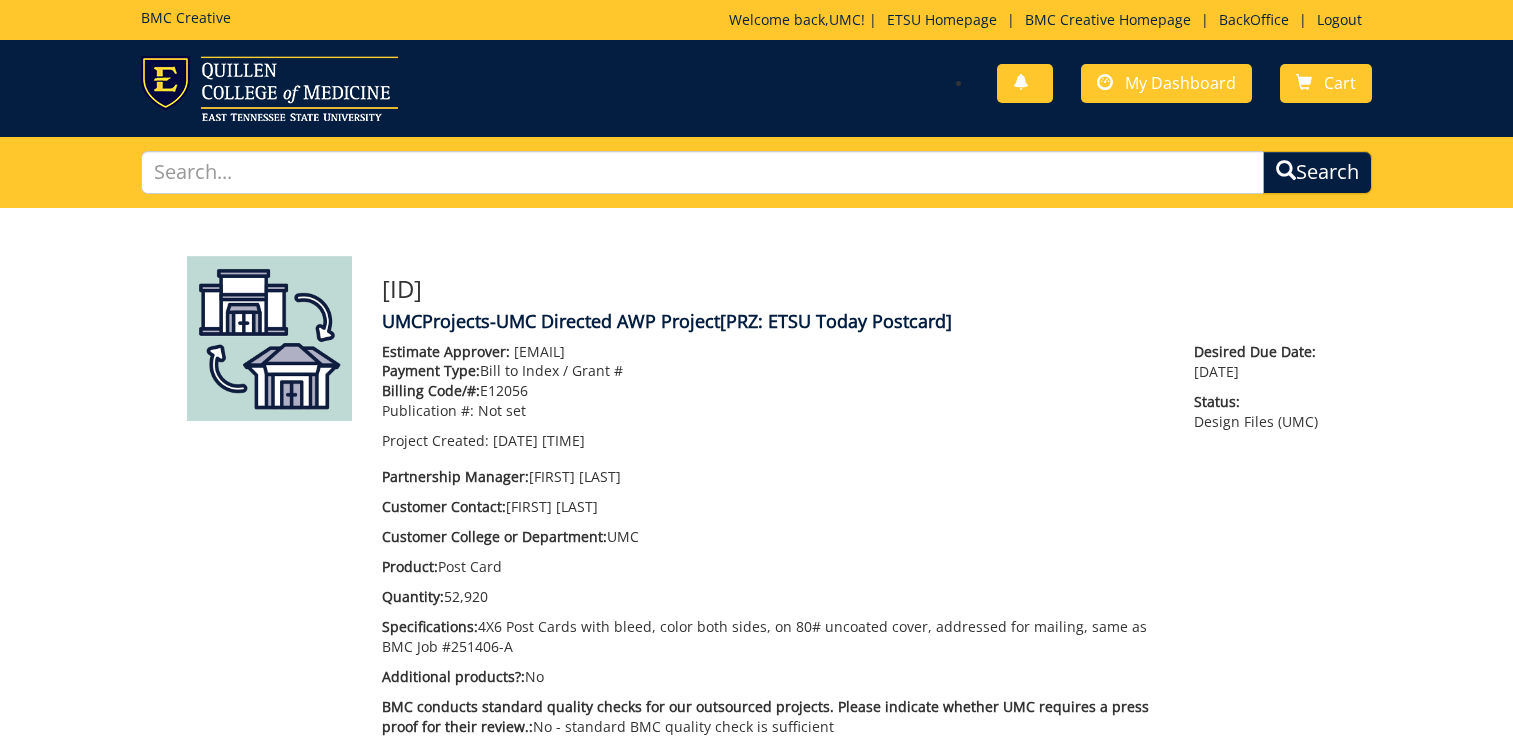 scroll, scrollTop: 0, scrollLeft: 0, axis: both 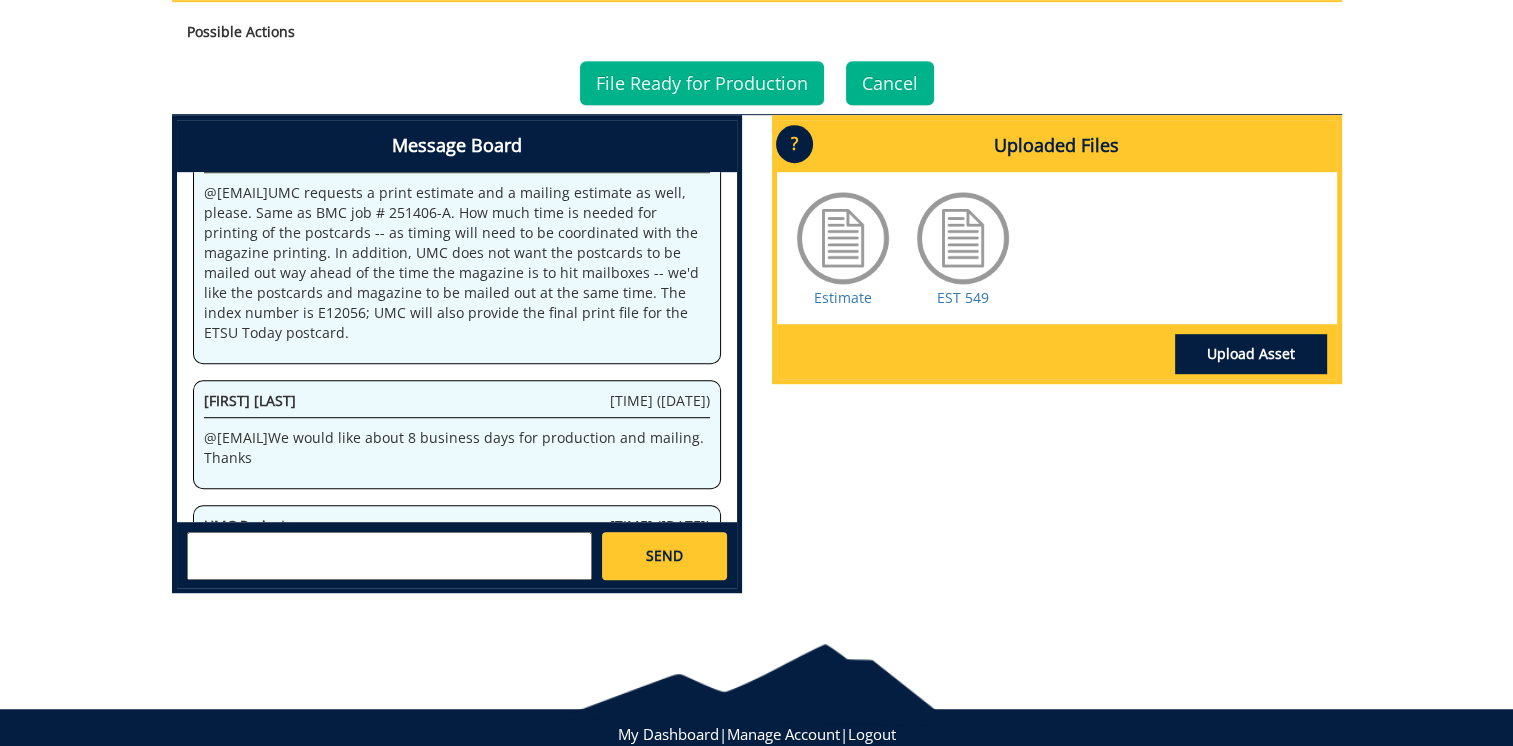 click at bounding box center [389, 556] 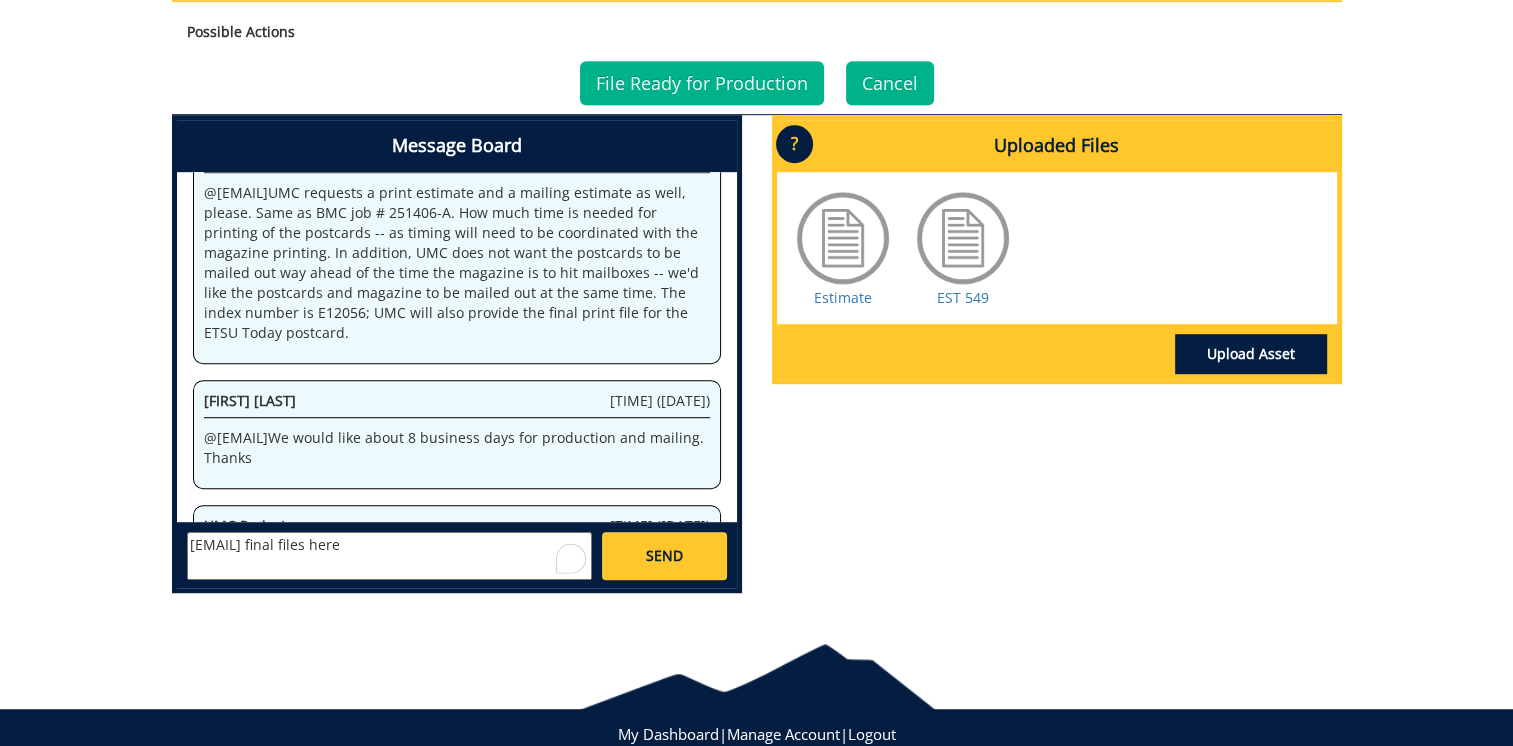 paste on "https://etsuur.box.com/s/agojhowdj6hd2kgy387un4j88jk68zim" 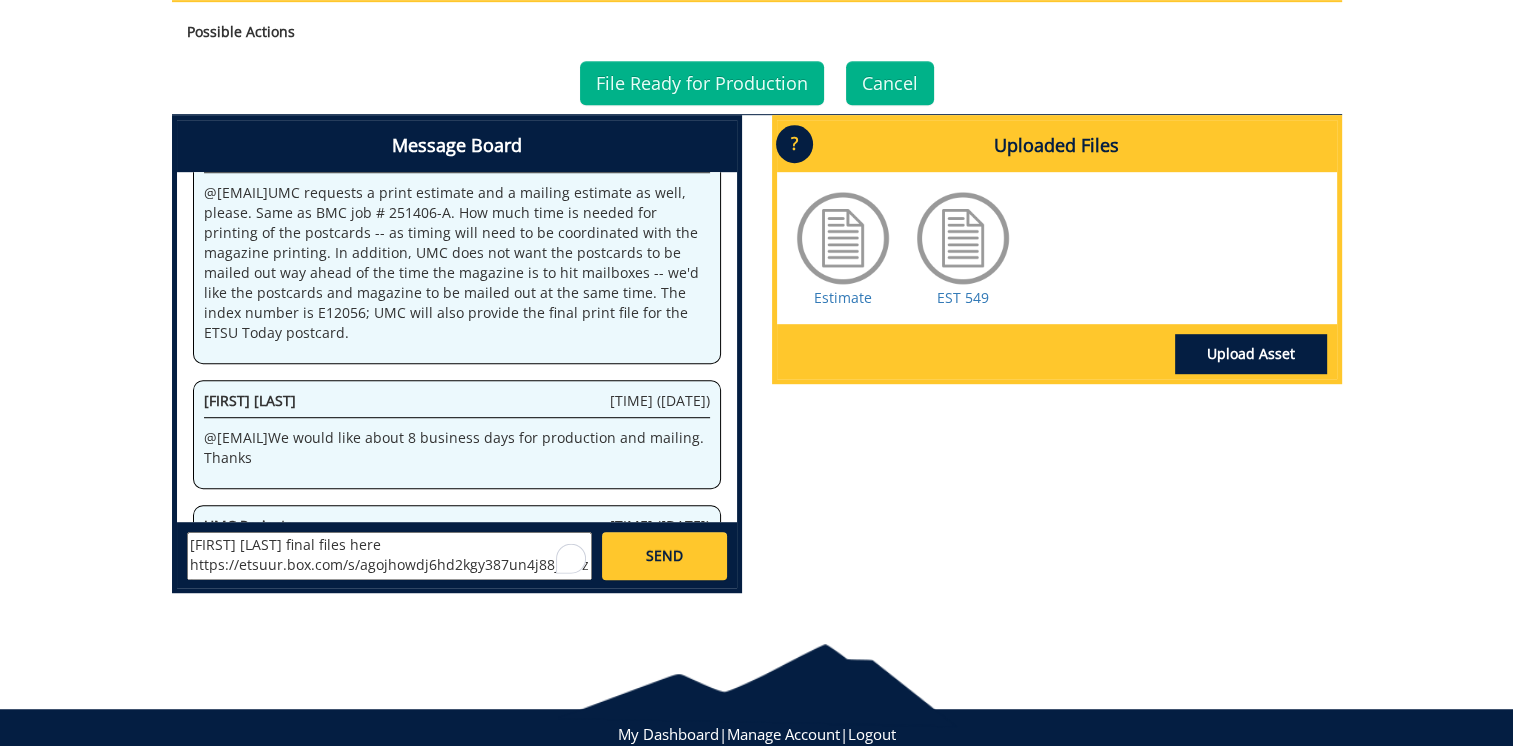 scroll, scrollTop: 15, scrollLeft: 0, axis: vertical 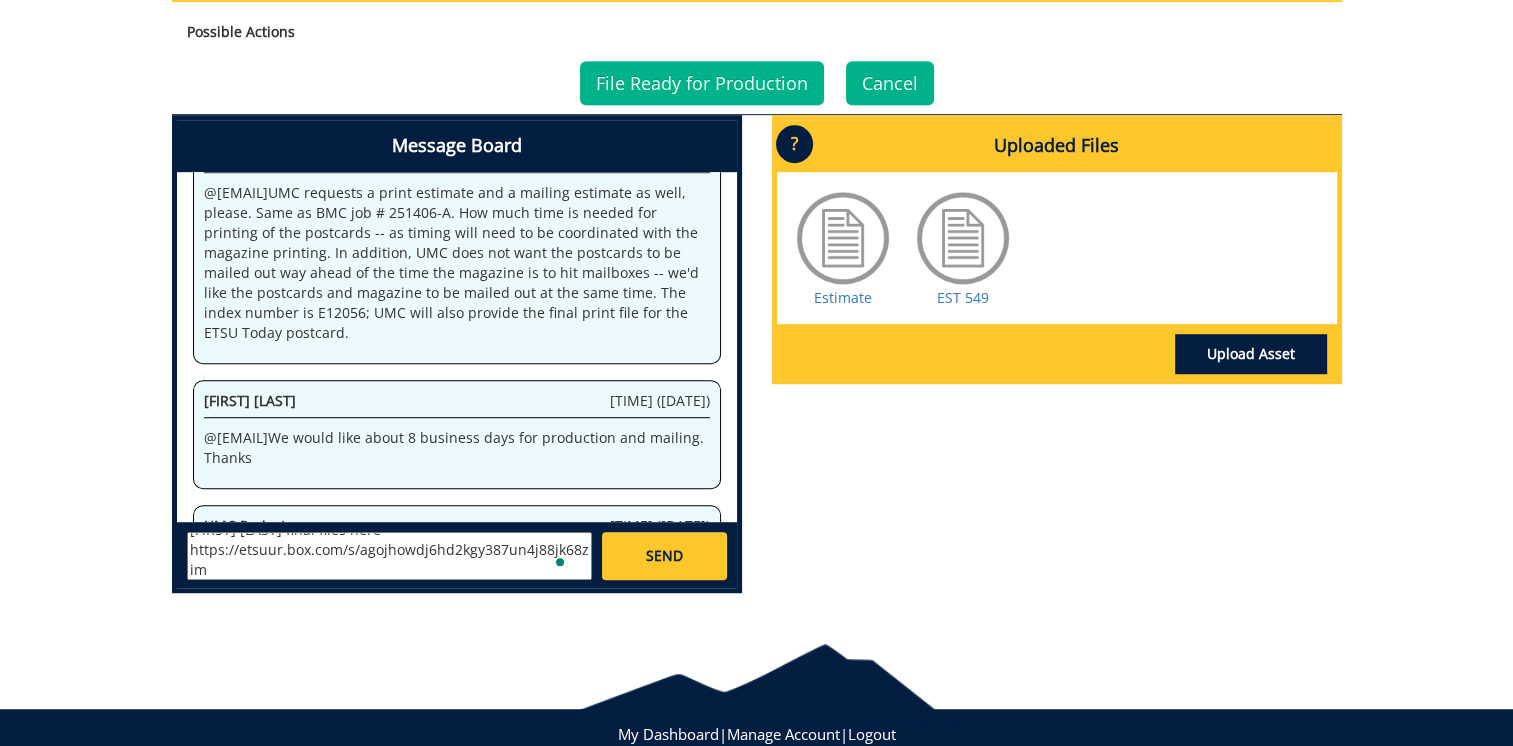 type on "[FIRST] [LAST] final files here
https://etsuur.box.com/s/agojhowdj6hd2kgy387un4j88jk68zim" 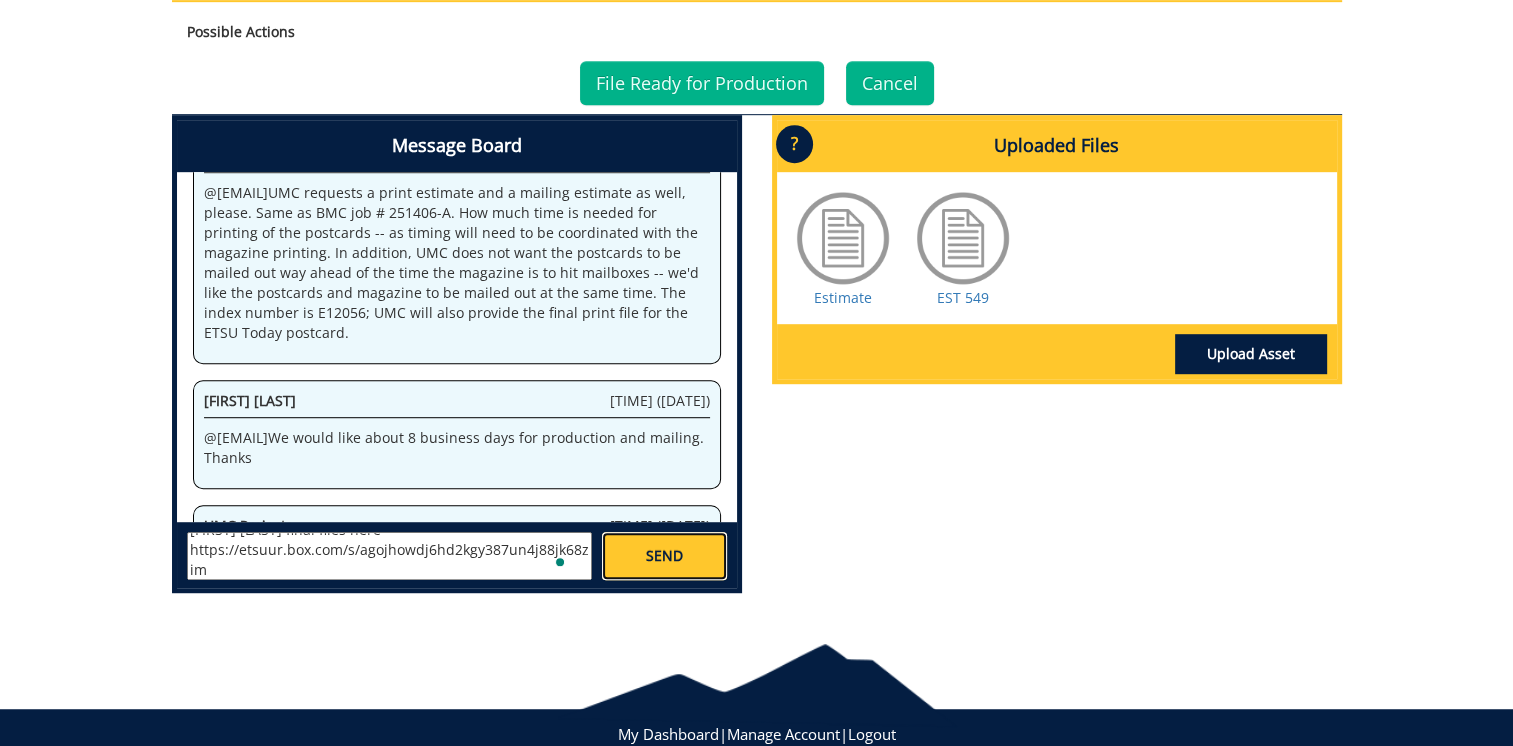 click on "SEND" at bounding box center (664, 556) 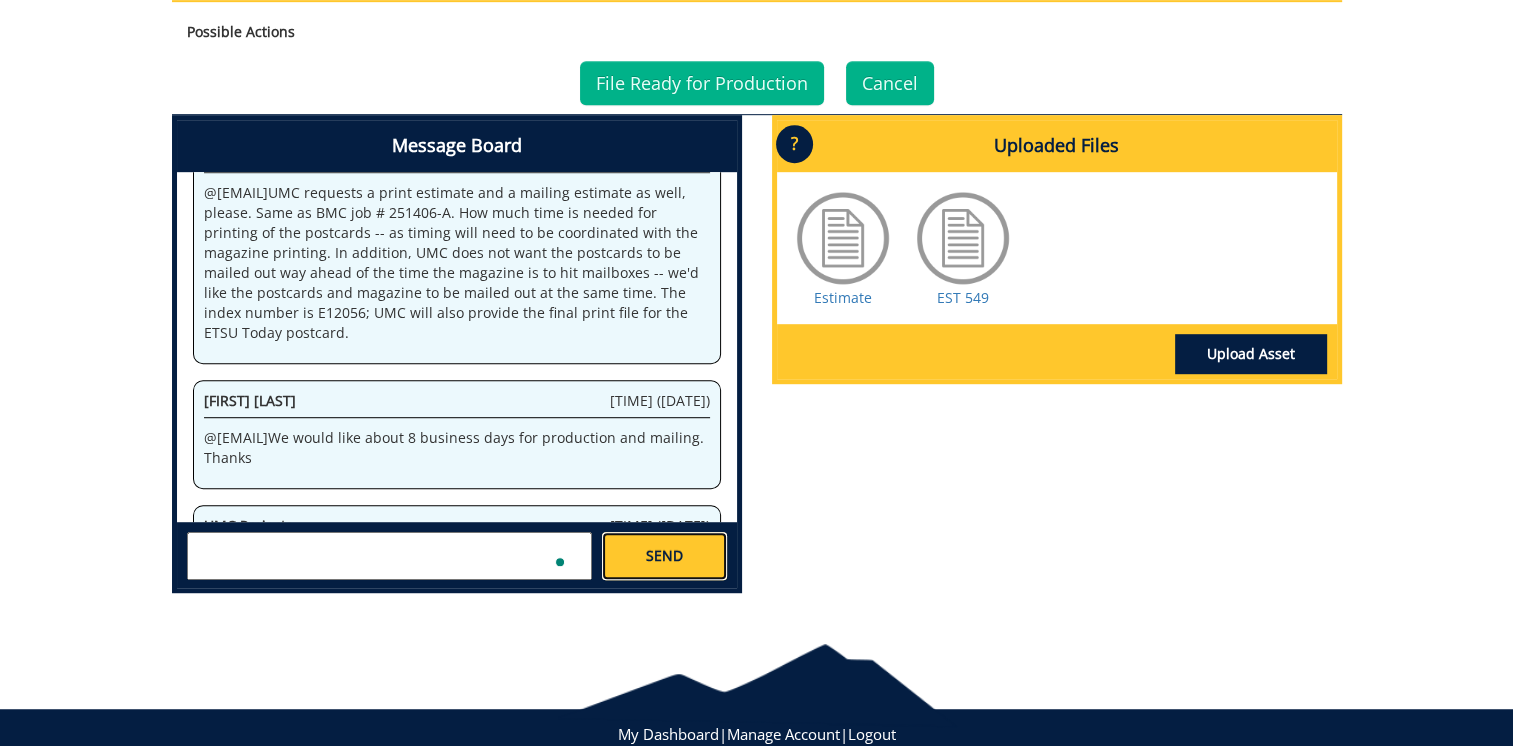 scroll, scrollTop: 1069, scrollLeft: 0, axis: vertical 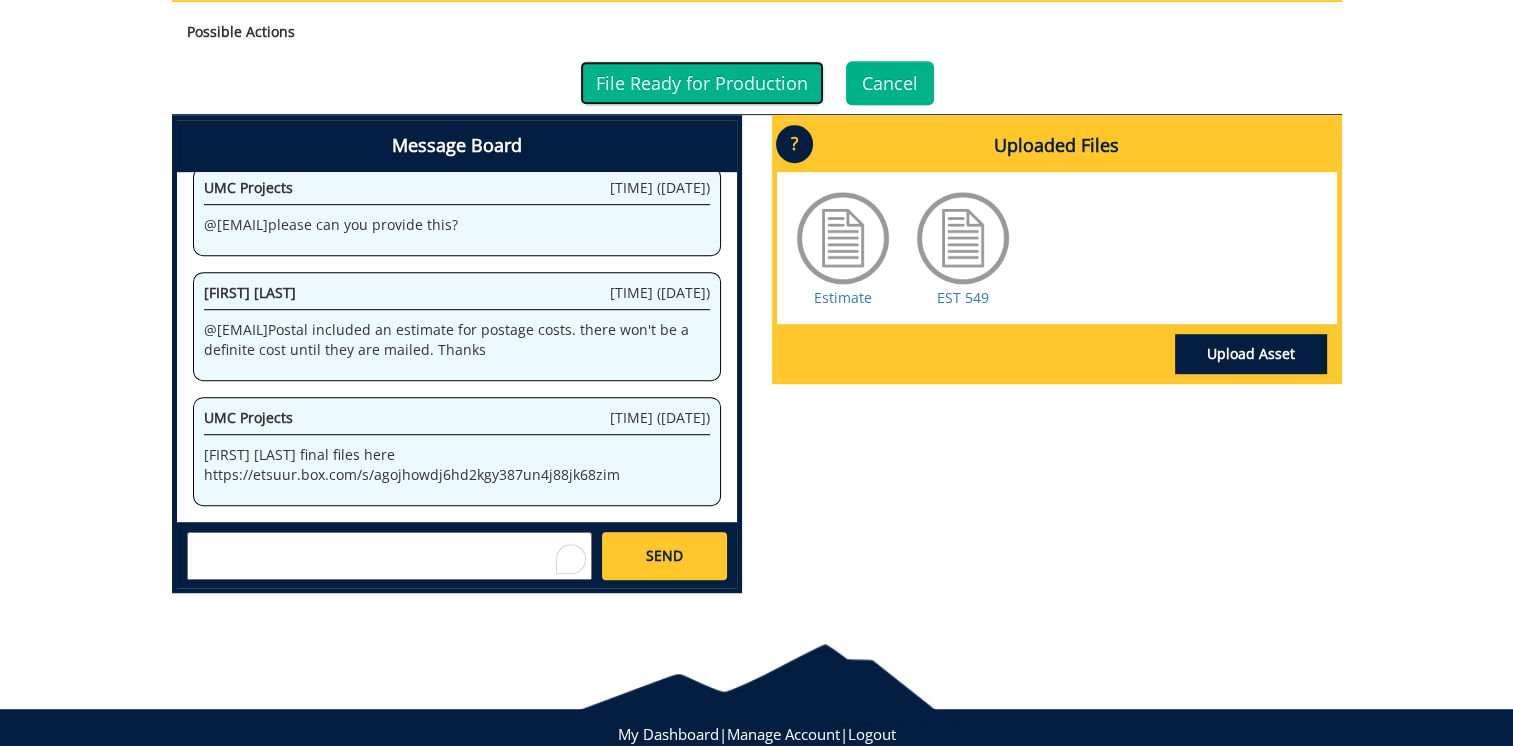 click on "File Ready for Production" at bounding box center (702, 83) 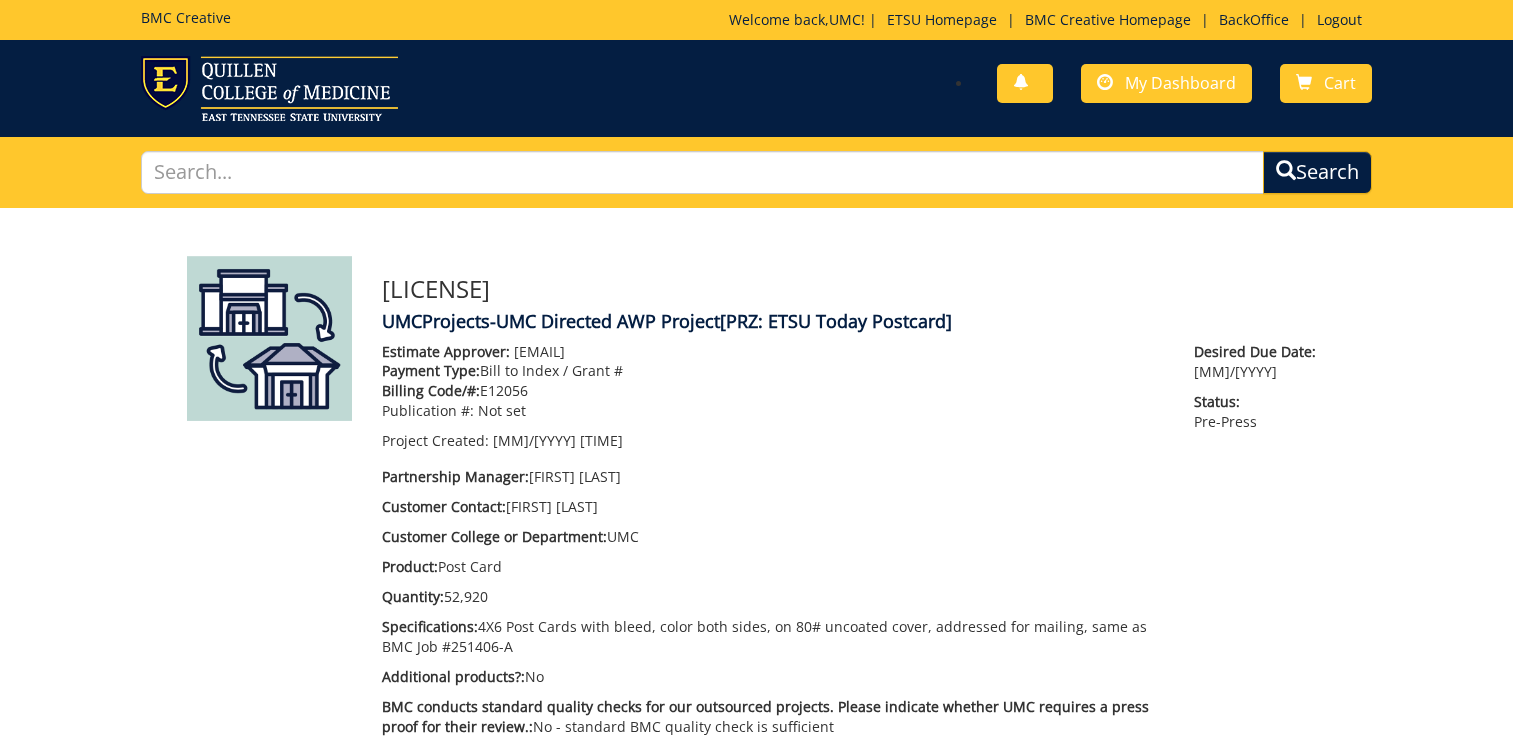 scroll, scrollTop: 0, scrollLeft: 0, axis: both 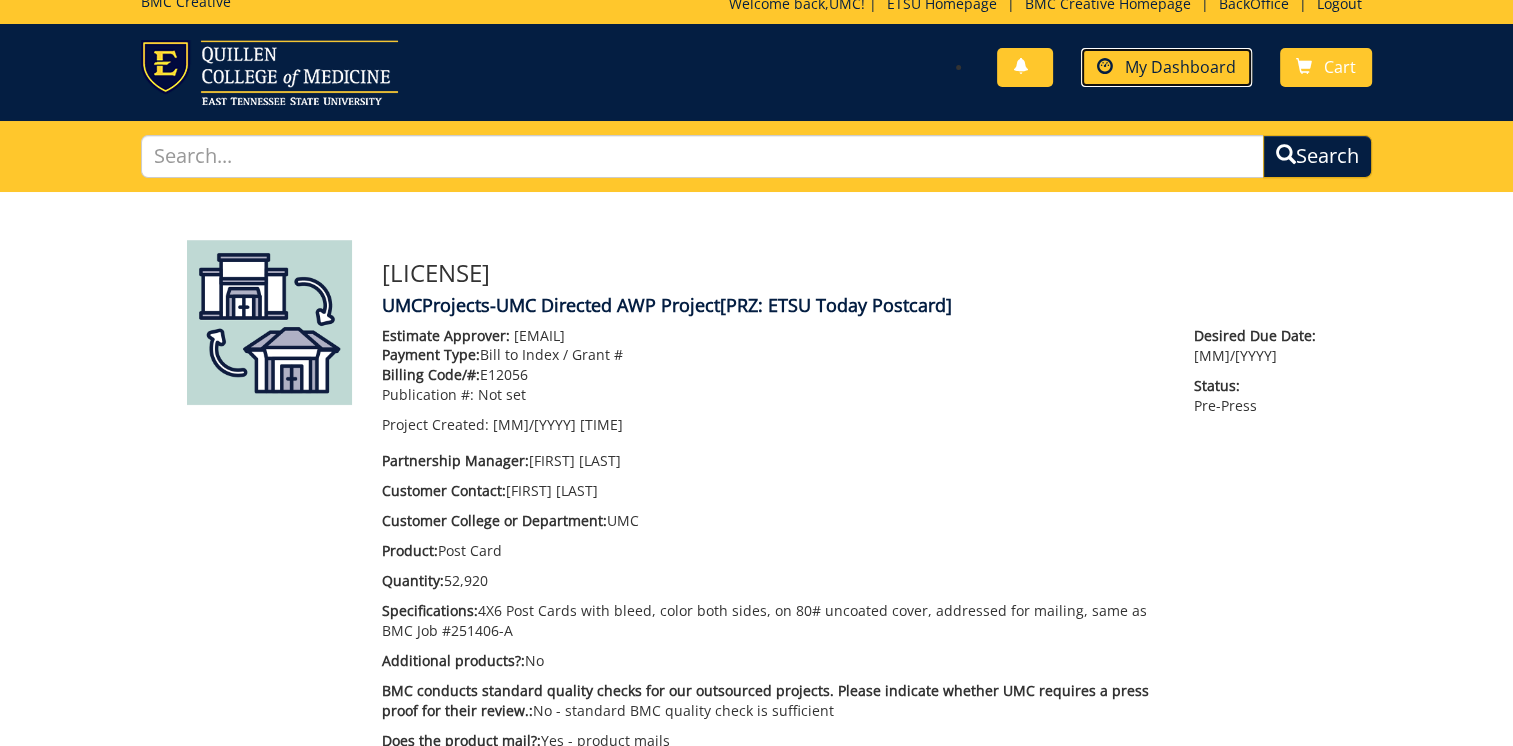 click on "My Dashboard" at bounding box center [1180, 67] 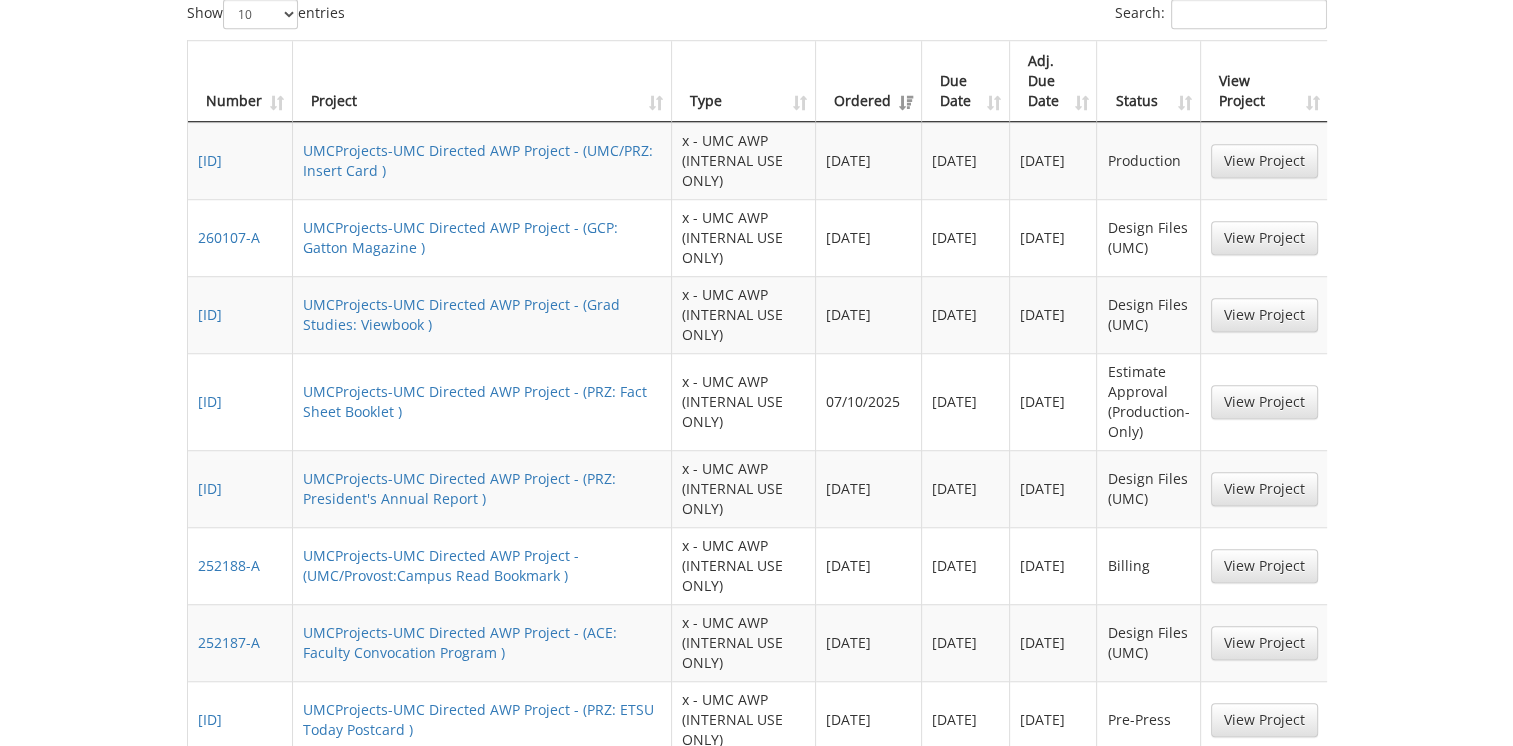 scroll, scrollTop: 1446, scrollLeft: 0, axis: vertical 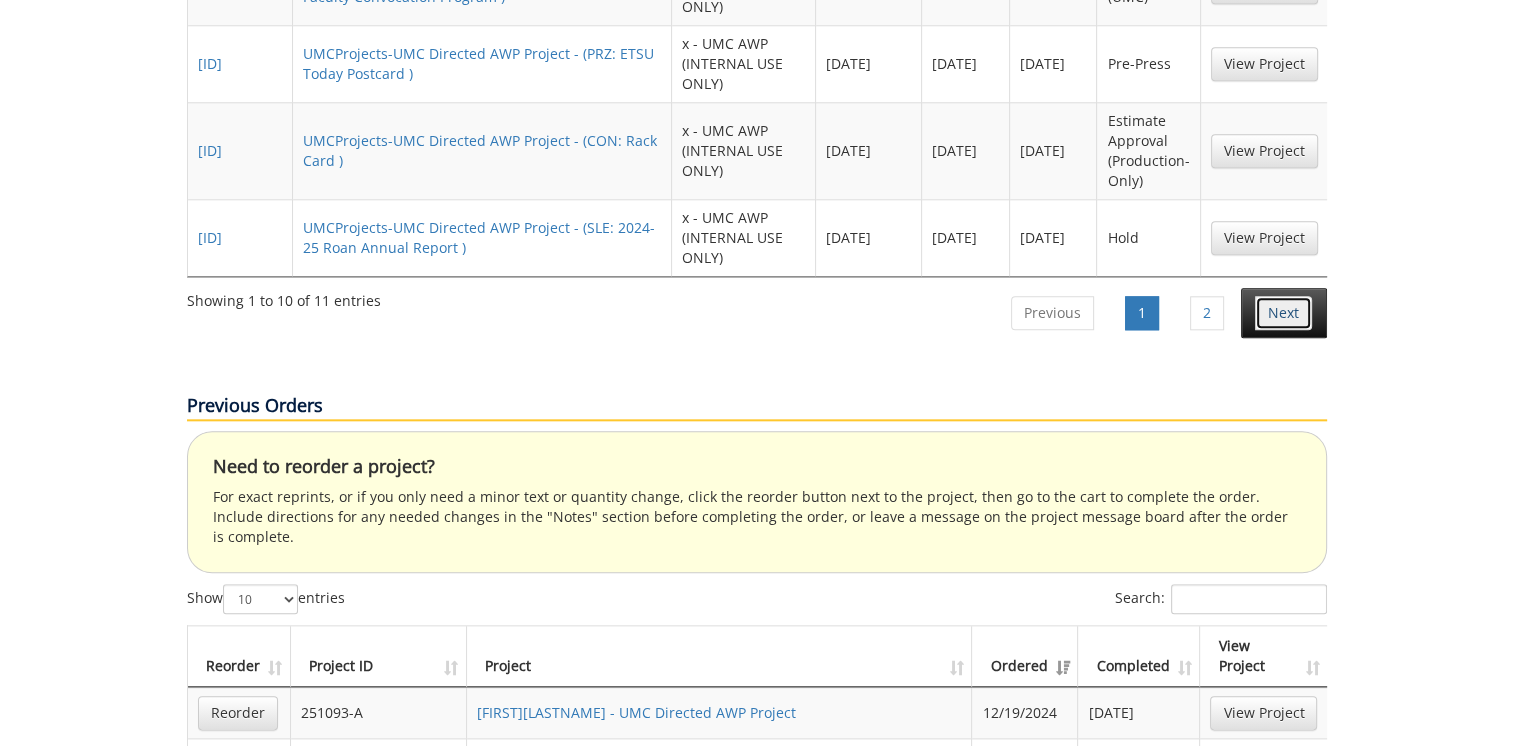 click on "Next" at bounding box center [1283, 313] 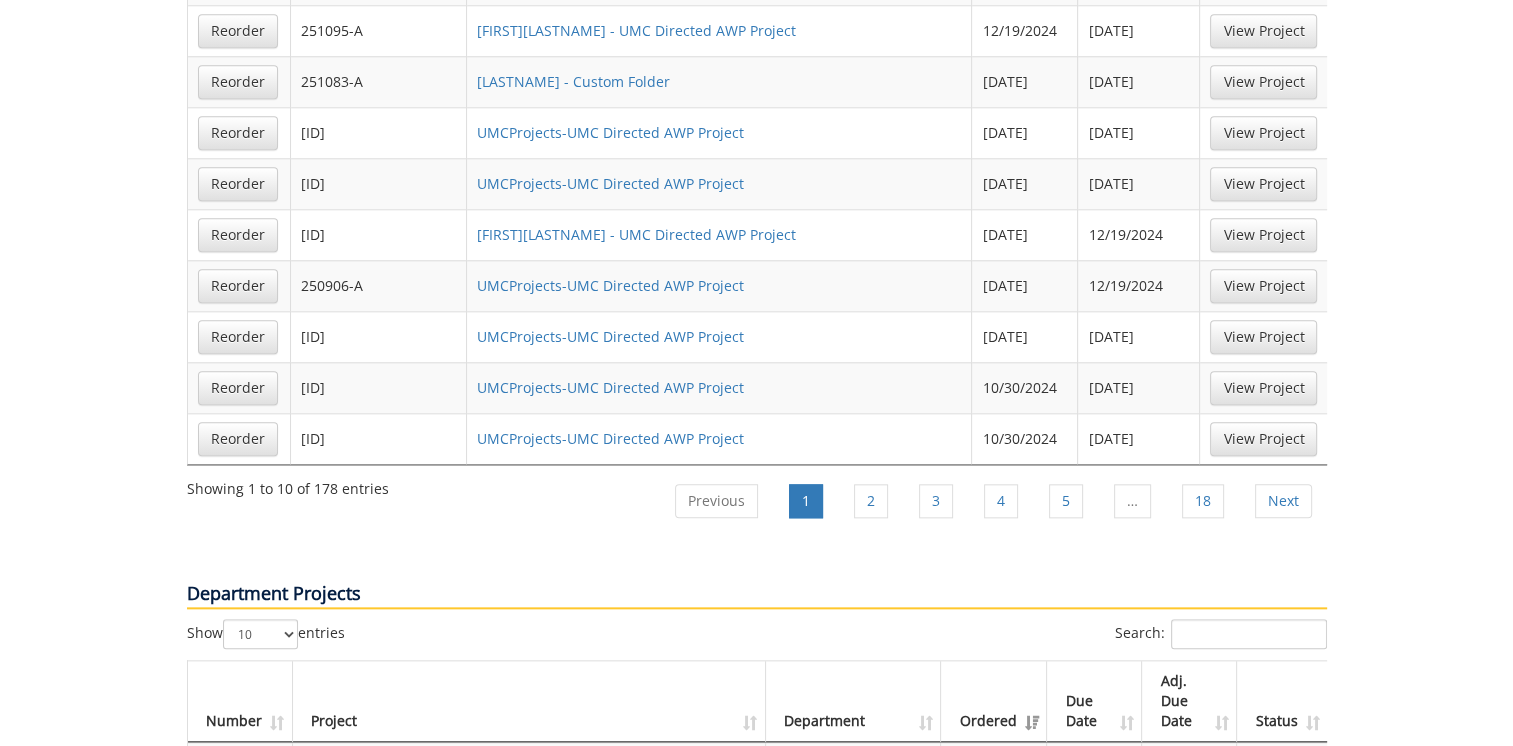 scroll, scrollTop: 1247, scrollLeft: 0, axis: vertical 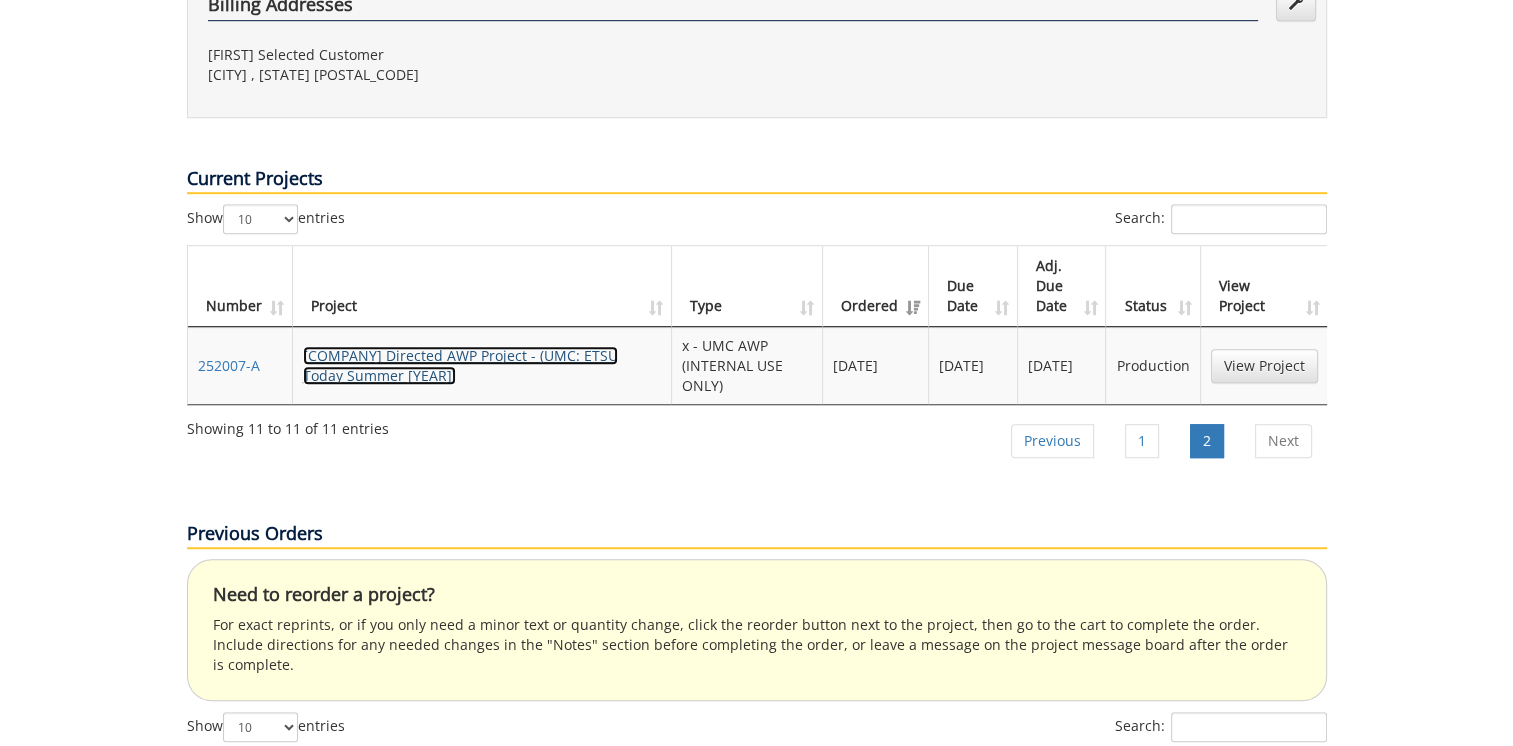 click on "[COMPANY] Directed AWP Project - (UMC: ETSU Today Summer [YEAR])" at bounding box center (460, 365) 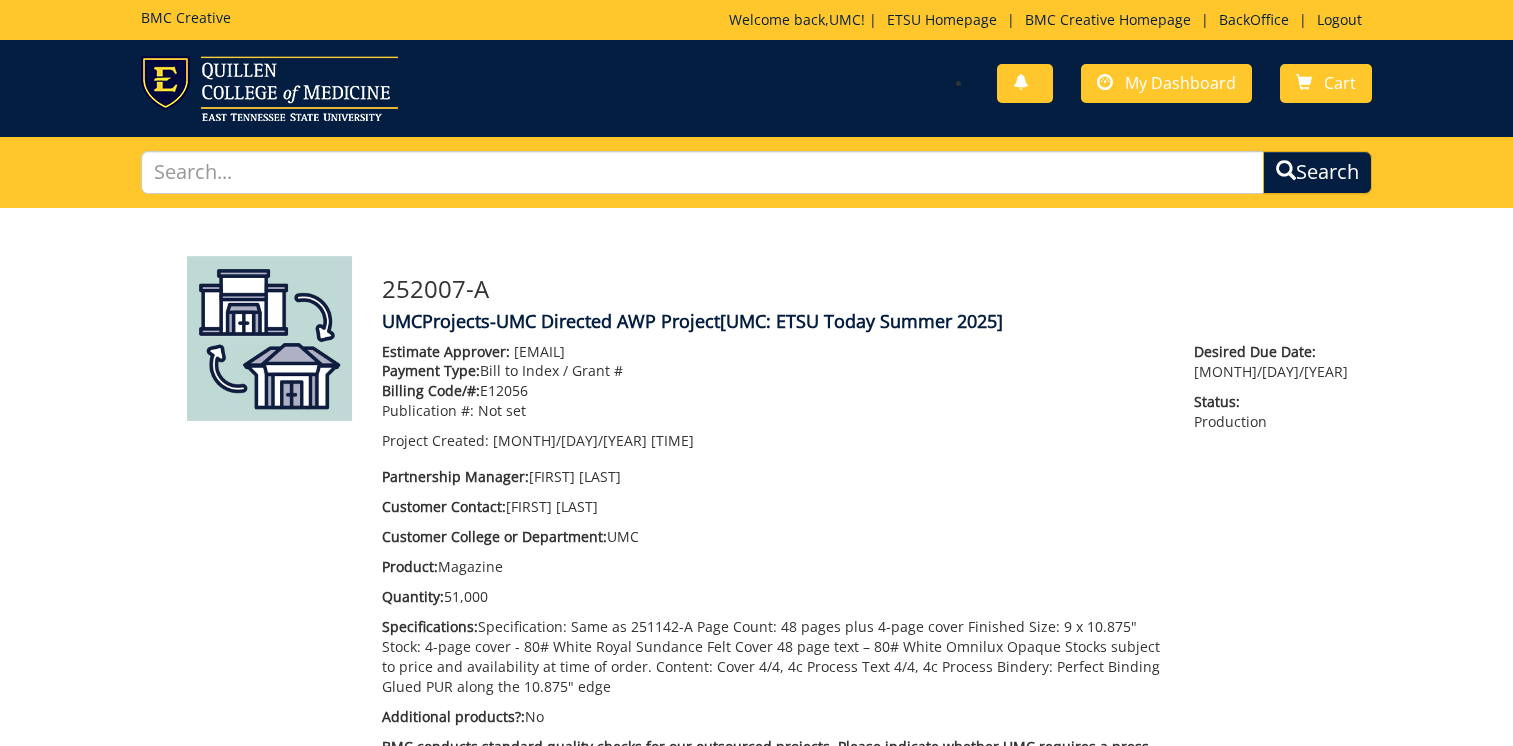 scroll, scrollTop: 0, scrollLeft: 0, axis: both 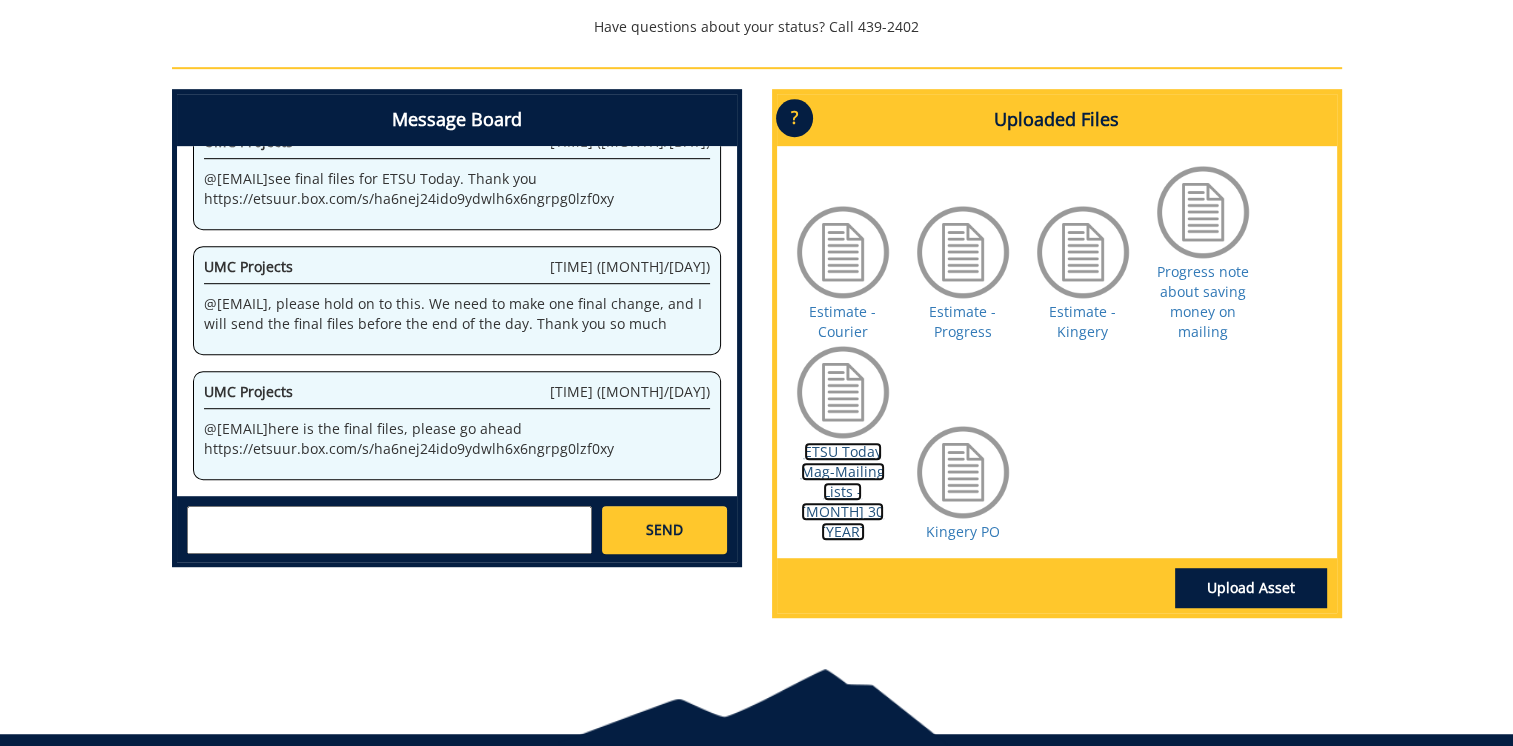 click on "ETSU Today Mag-Mailing Lists - [MONTH] 30 [YEAR]" at bounding box center [843, 491] 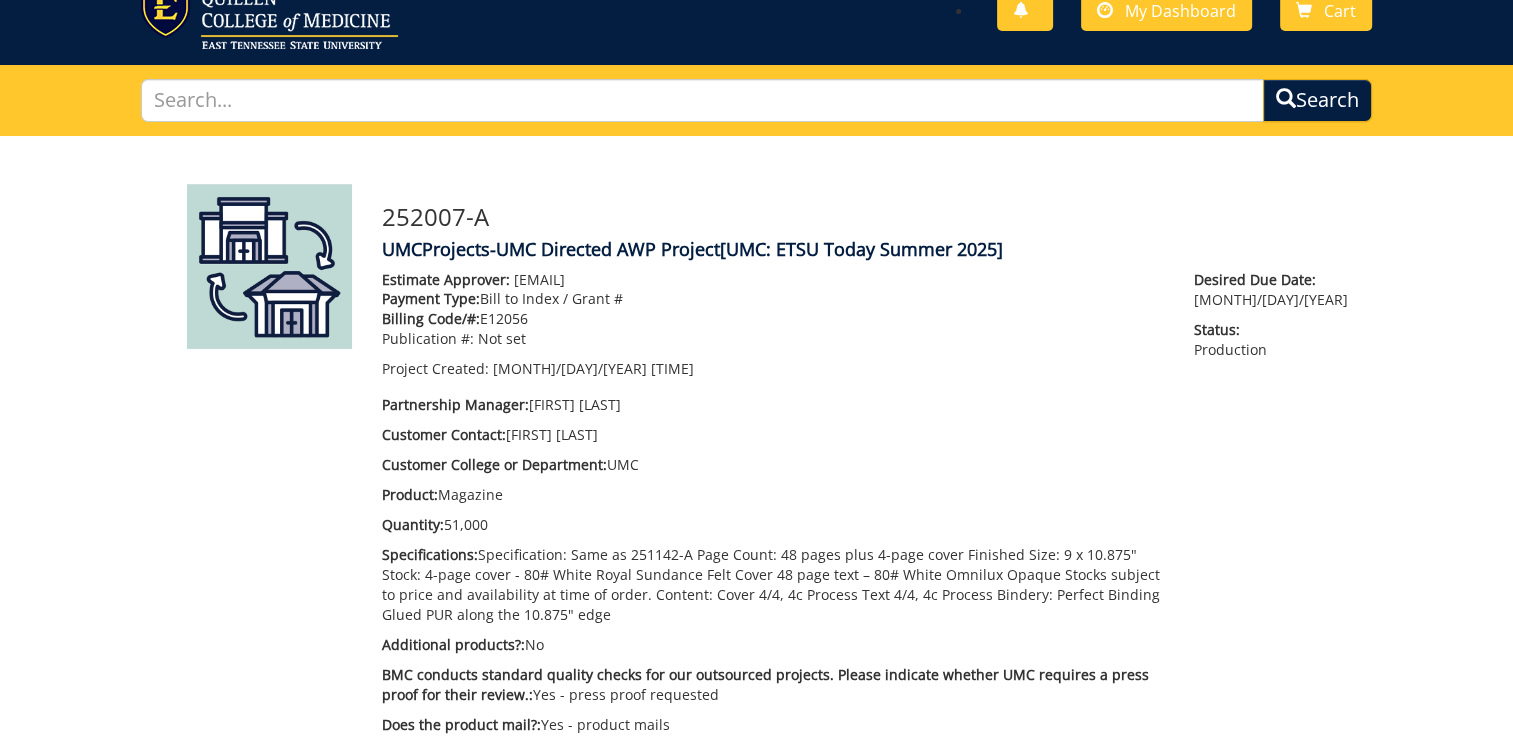 scroll, scrollTop: 0, scrollLeft: 0, axis: both 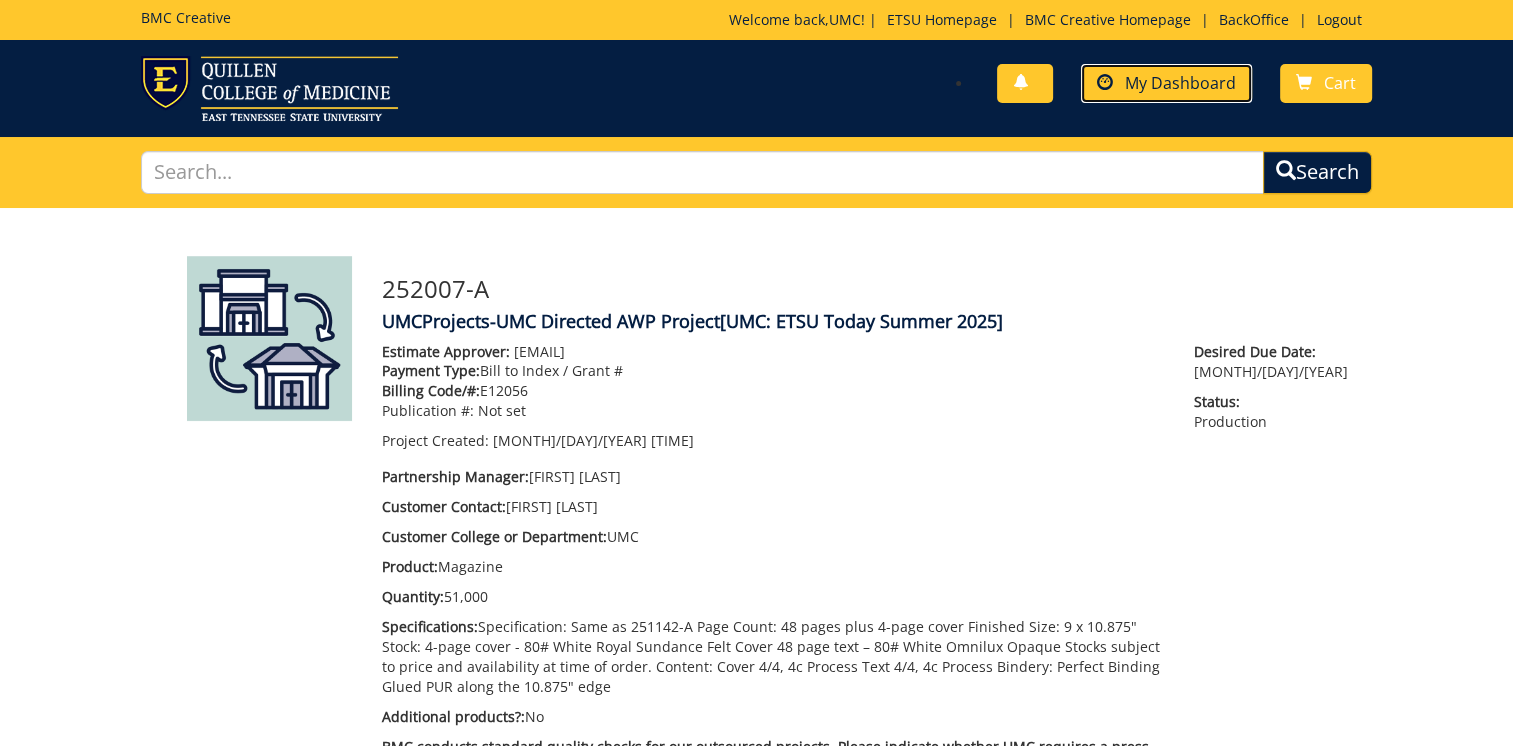 click on "My Dashboard" at bounding box center (1180, 83) 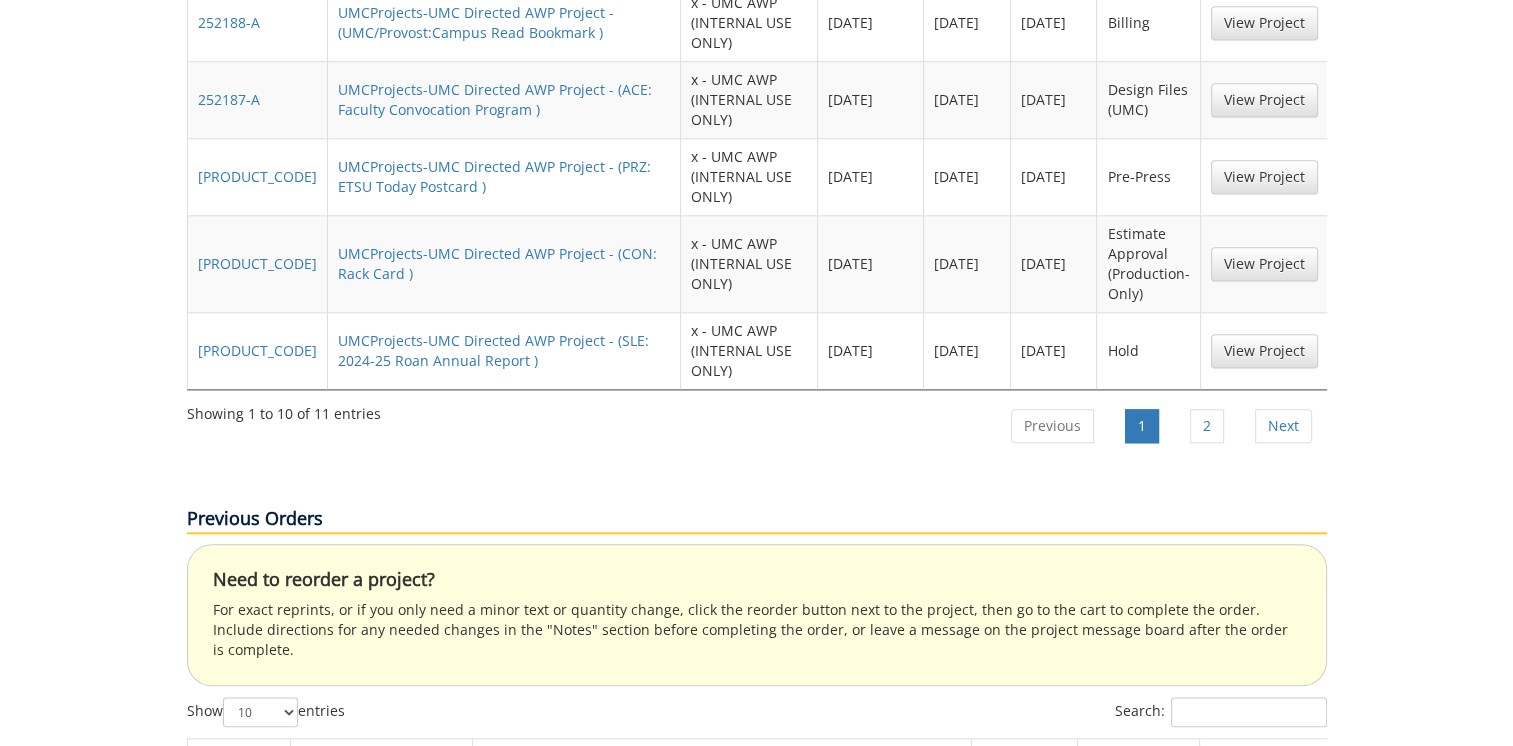 scroll, scrollTop: 1996, scrollLeft: 0, axis: vertical 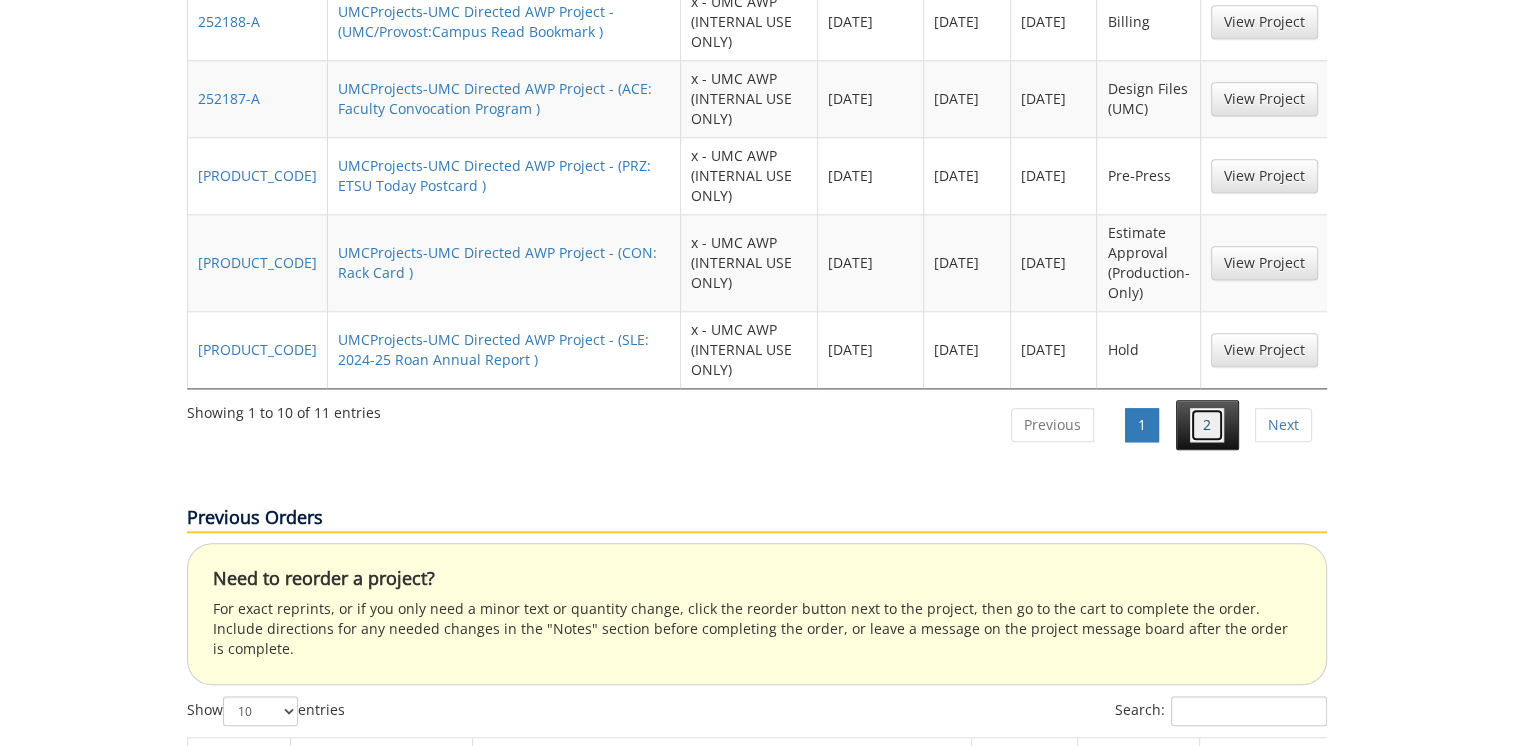 click on "2" at bounding box center (1207, 425) 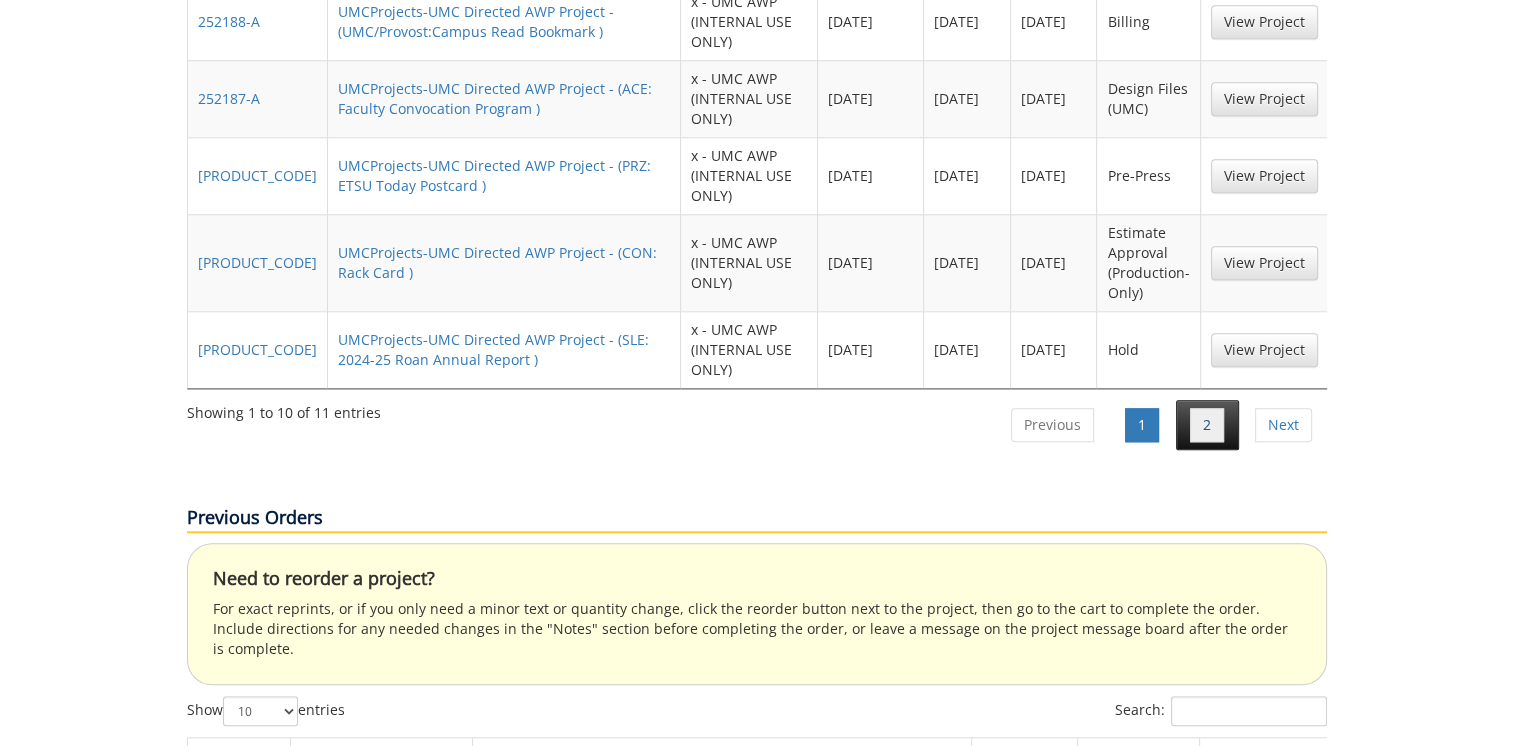 scroll, scrollTop: 1247, scrollLeft: 0, axis: vertical 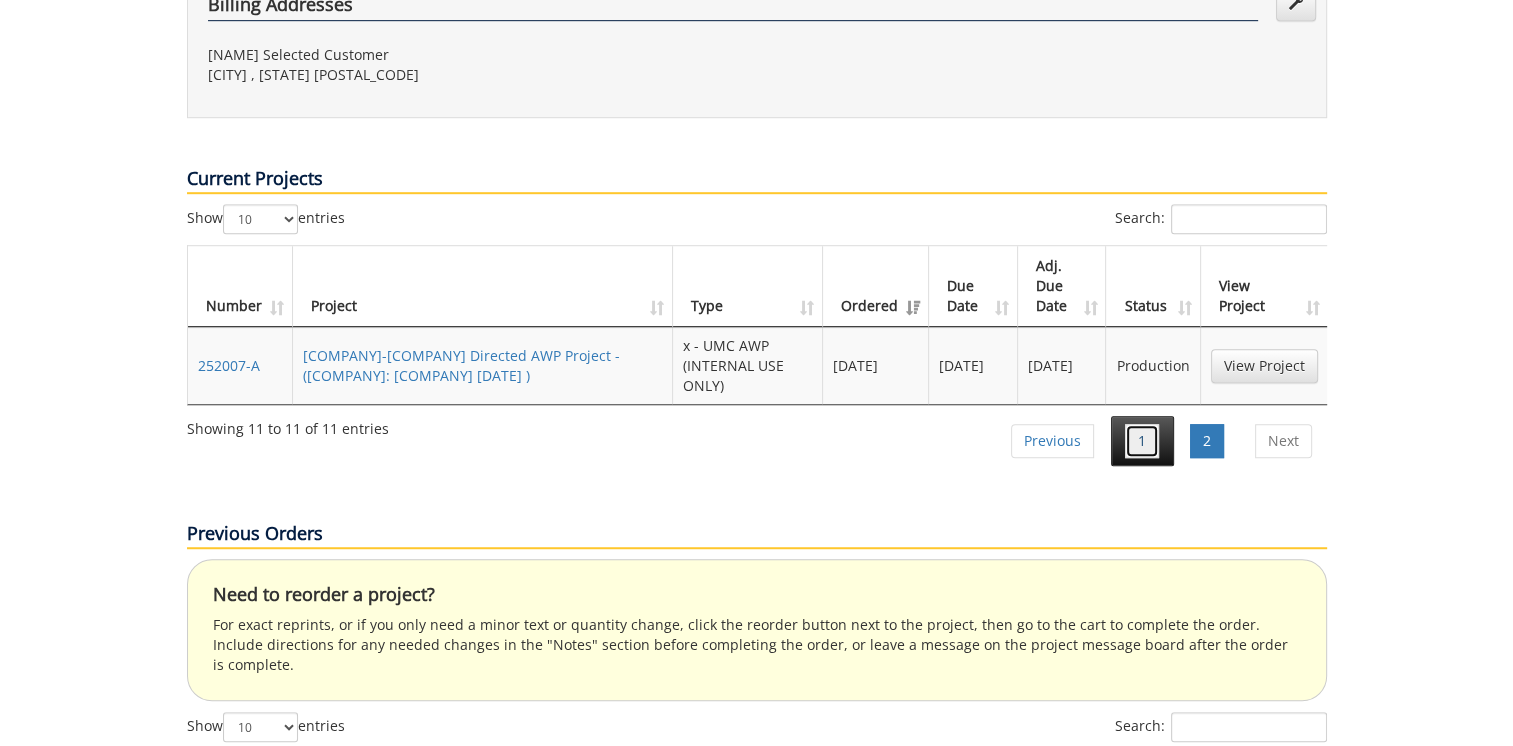 click on "1" at bounding box center [1142, 441] 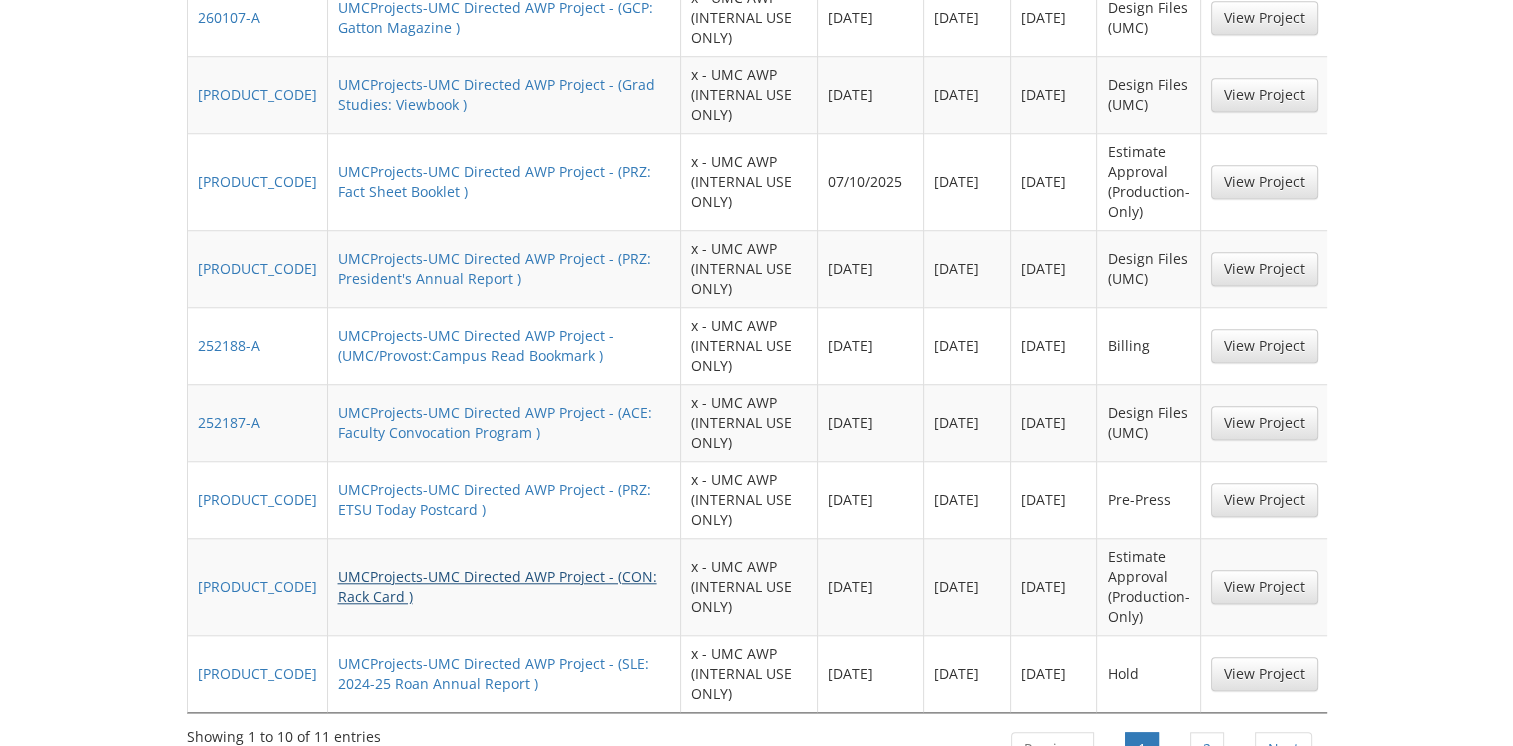 scroll, scrollTop: 1664, scrollLeft: 0, axis: vertical 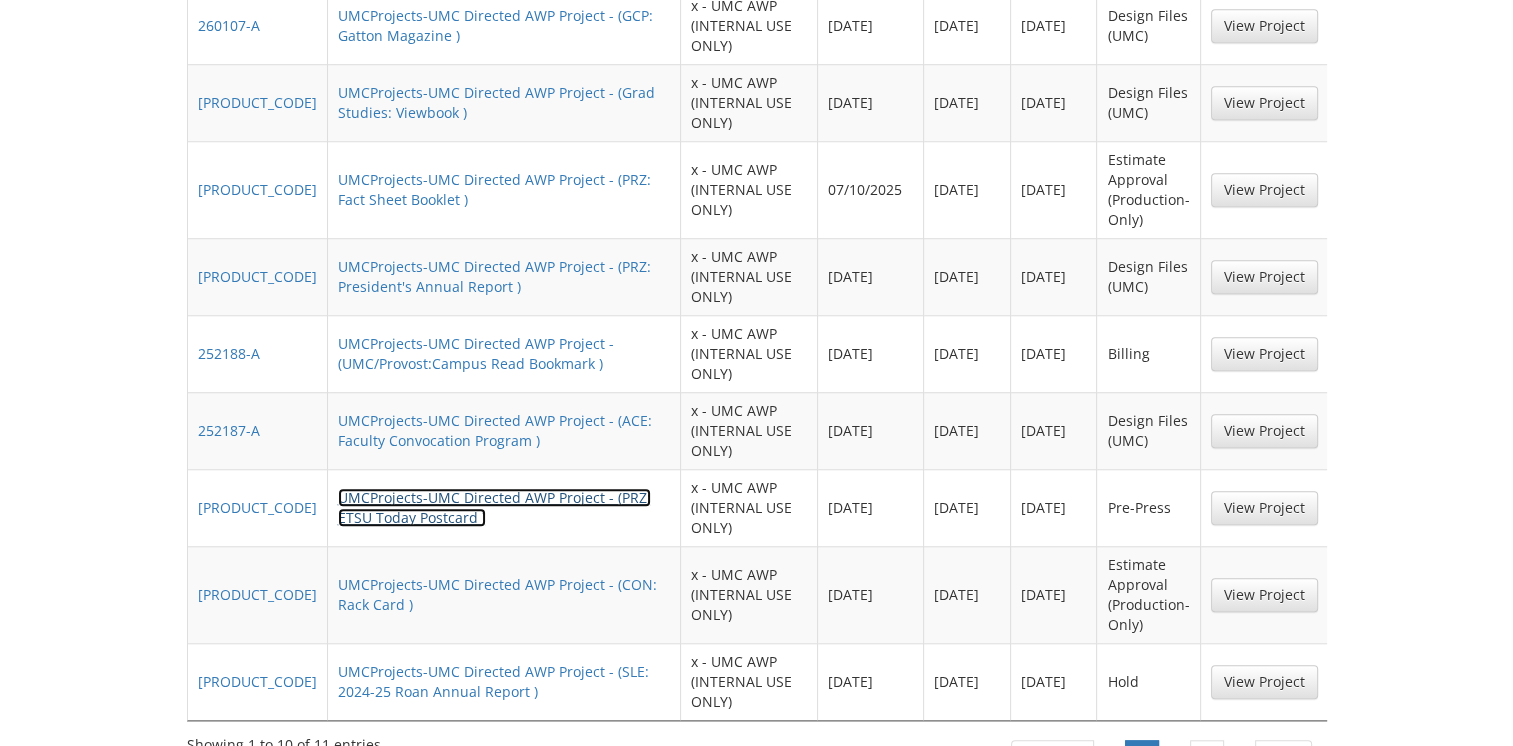 click on "UMCProjects-UMC Directed AWP Project - (PRZ: ETSU Today Postcard
)" at bounding box center [494, 507] 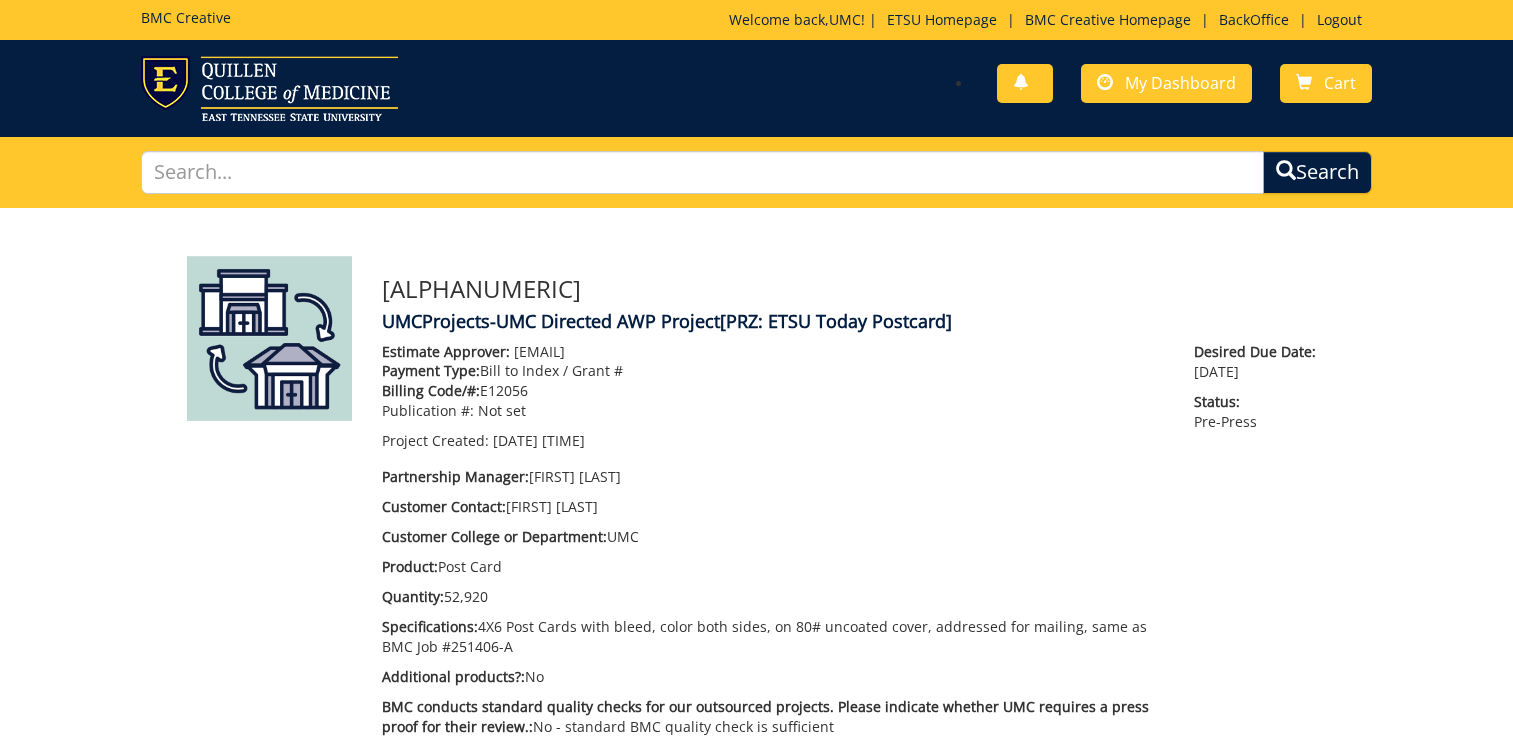 scroll, scrollTop: 0, scrollLeft: 0, axis: both 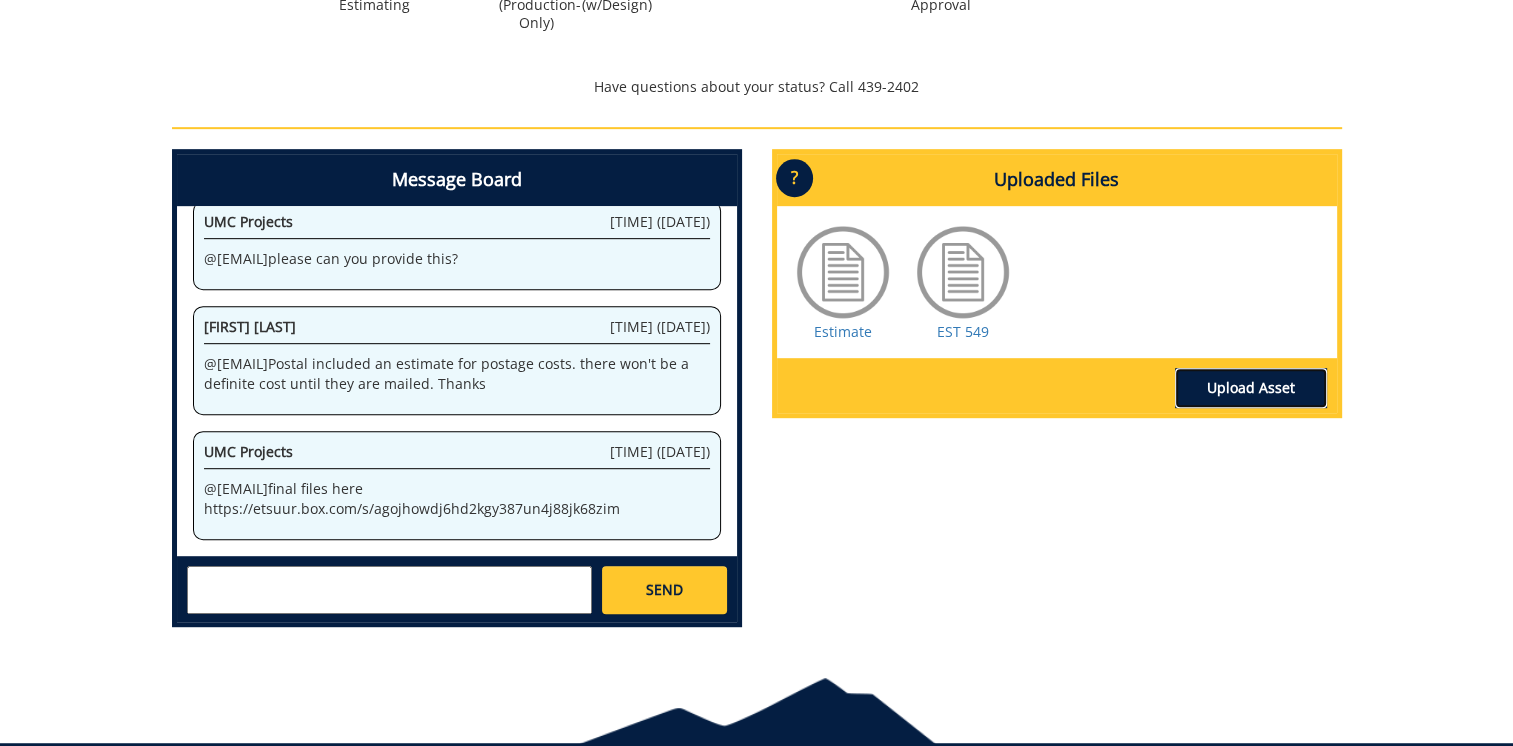 click on "Upload
Asset" at bounding box center (1251, 388) 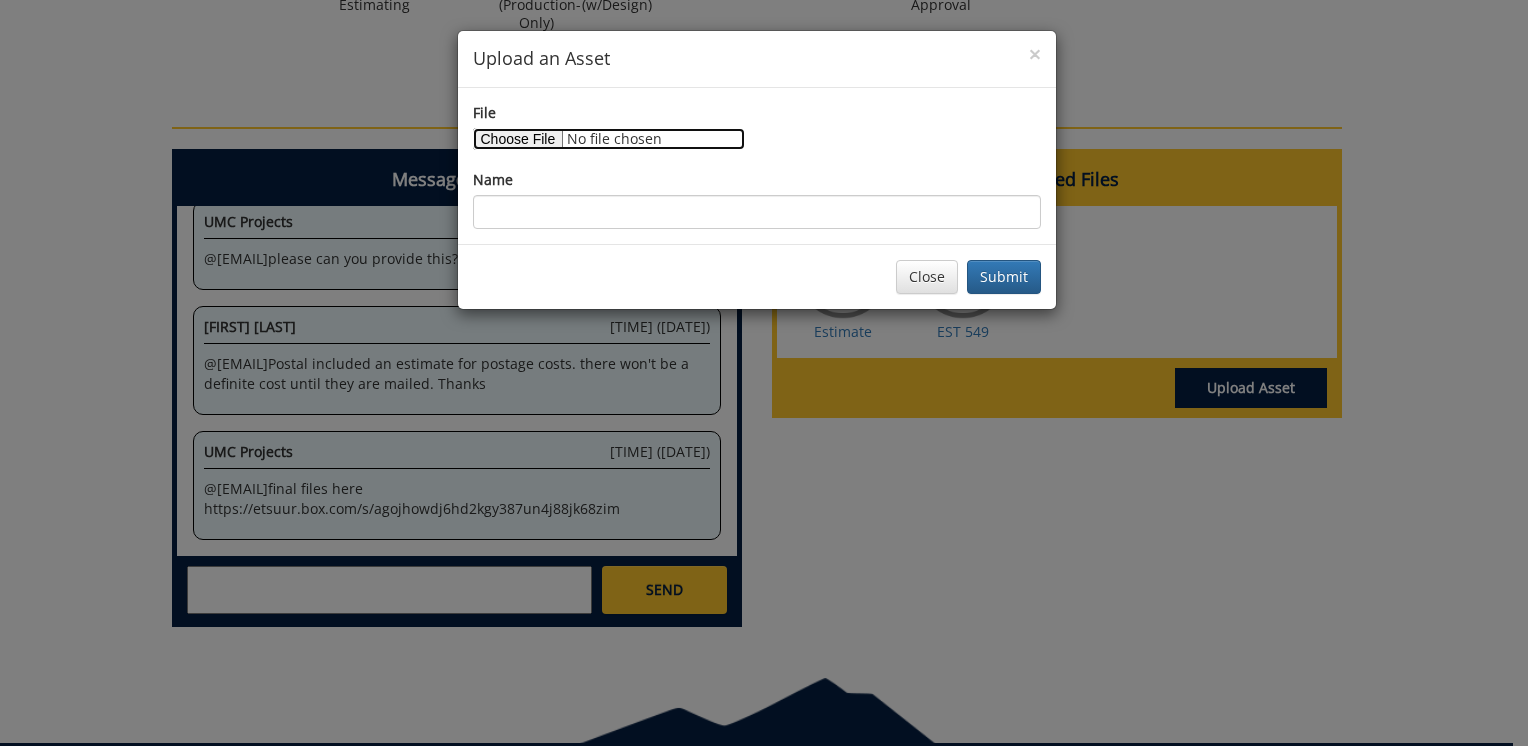 click on "File" at bounding box center [609, 139] 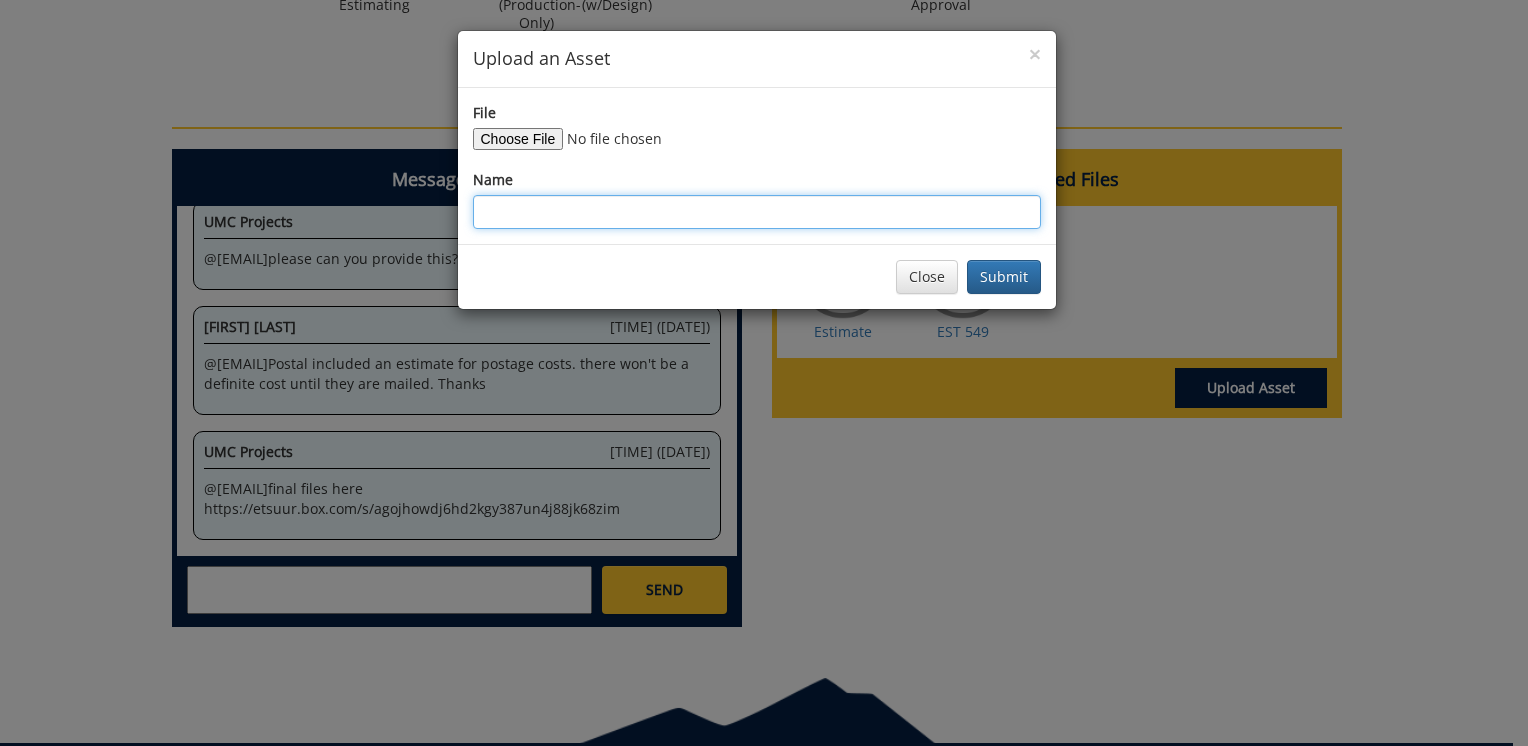 click on "Name" at bounding box center [757, 212] 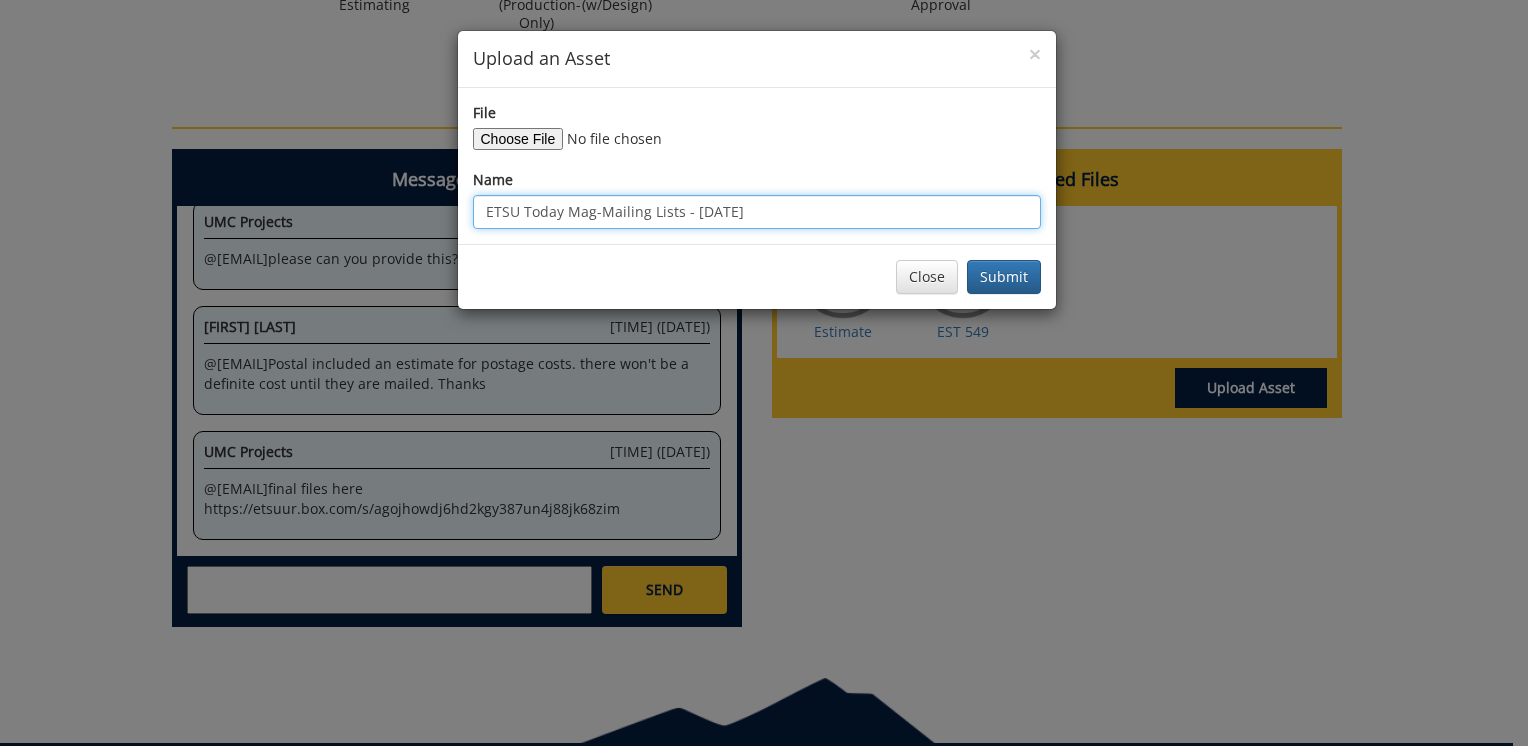 click on "ETSU Today Mag-Mailing Lists - May 30 2025" at bounding box center [757, 212] 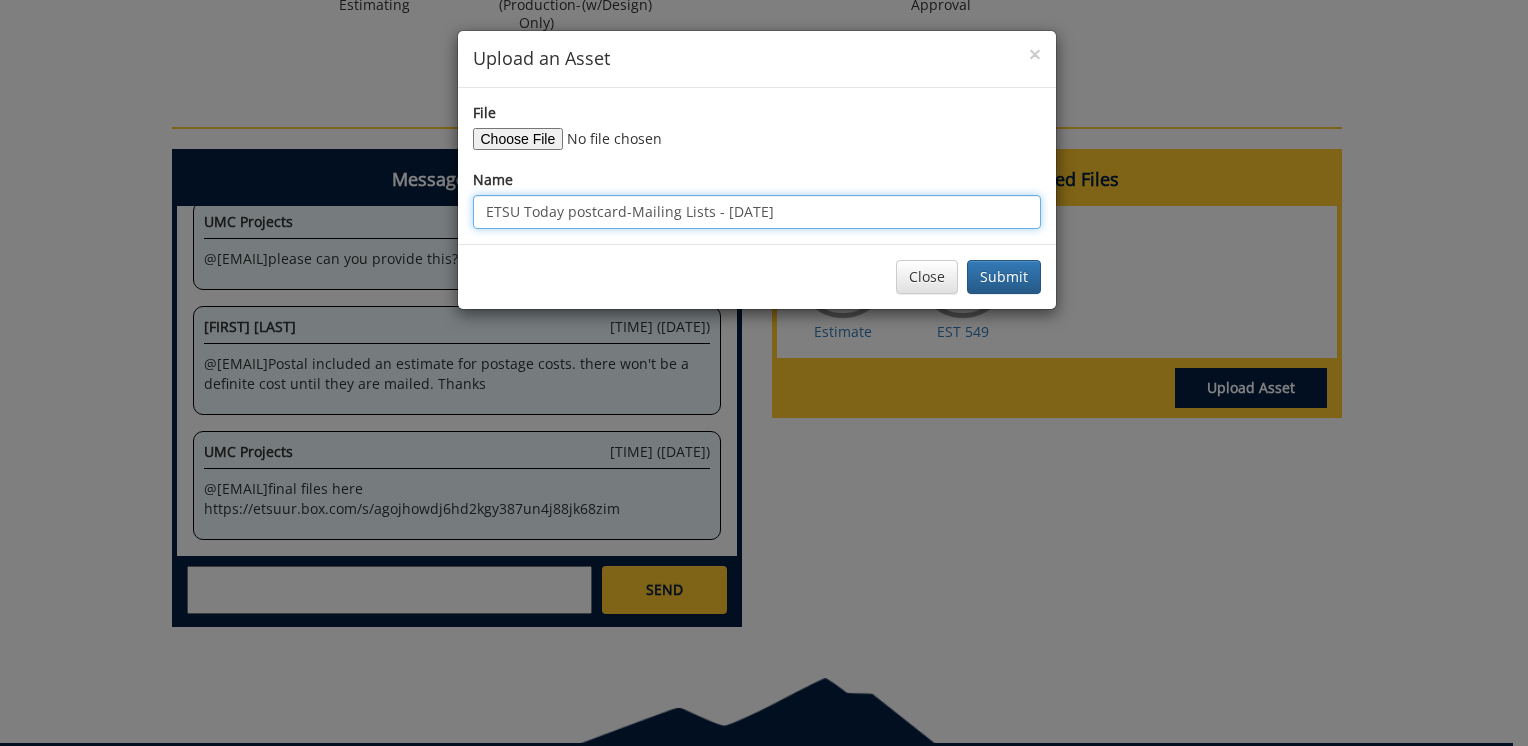 drag, startPoint x: 768, startPoint y: 210, endPoint x: 724, endPoint y: 210, distance: 44 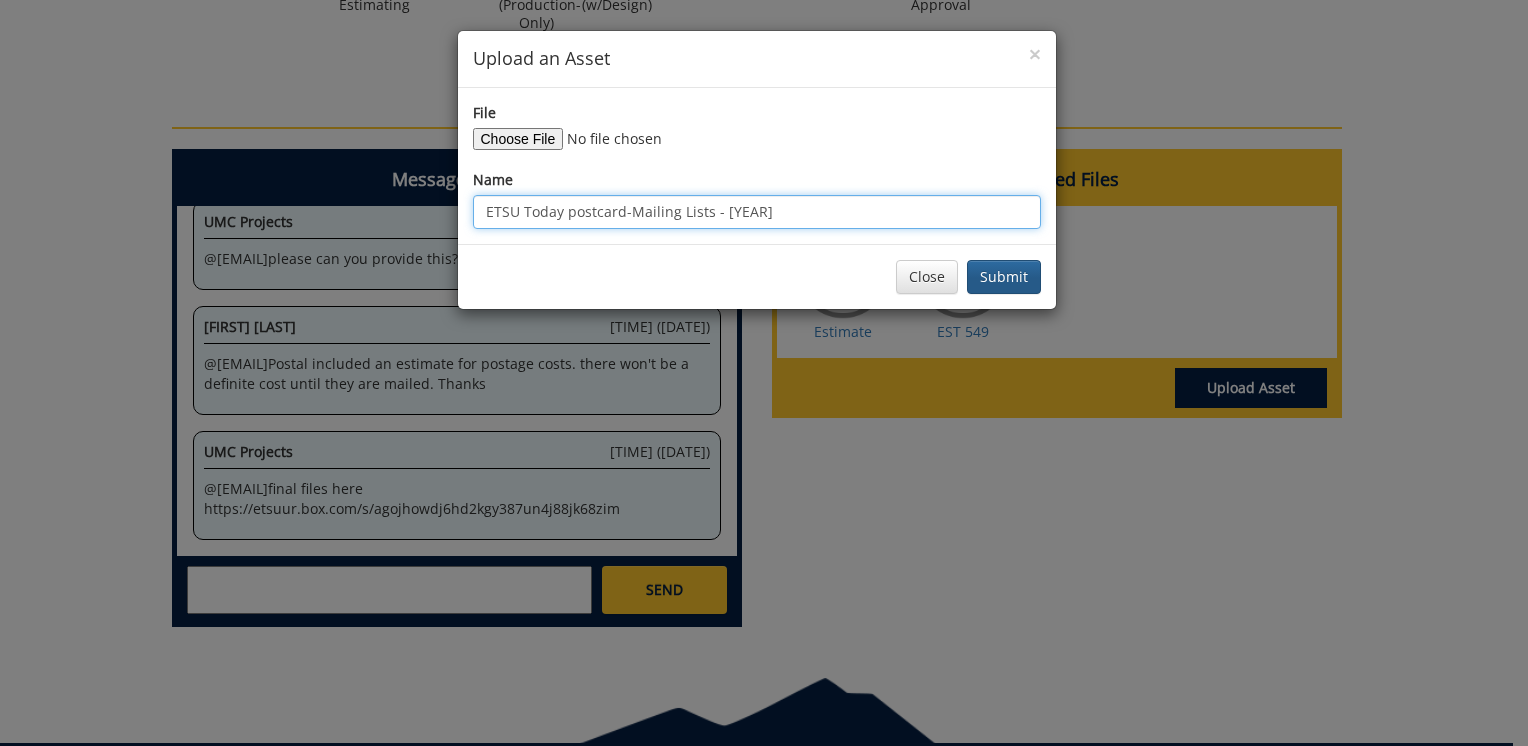 type on "ETSU Today postcard-Mailing Lists - 2025" 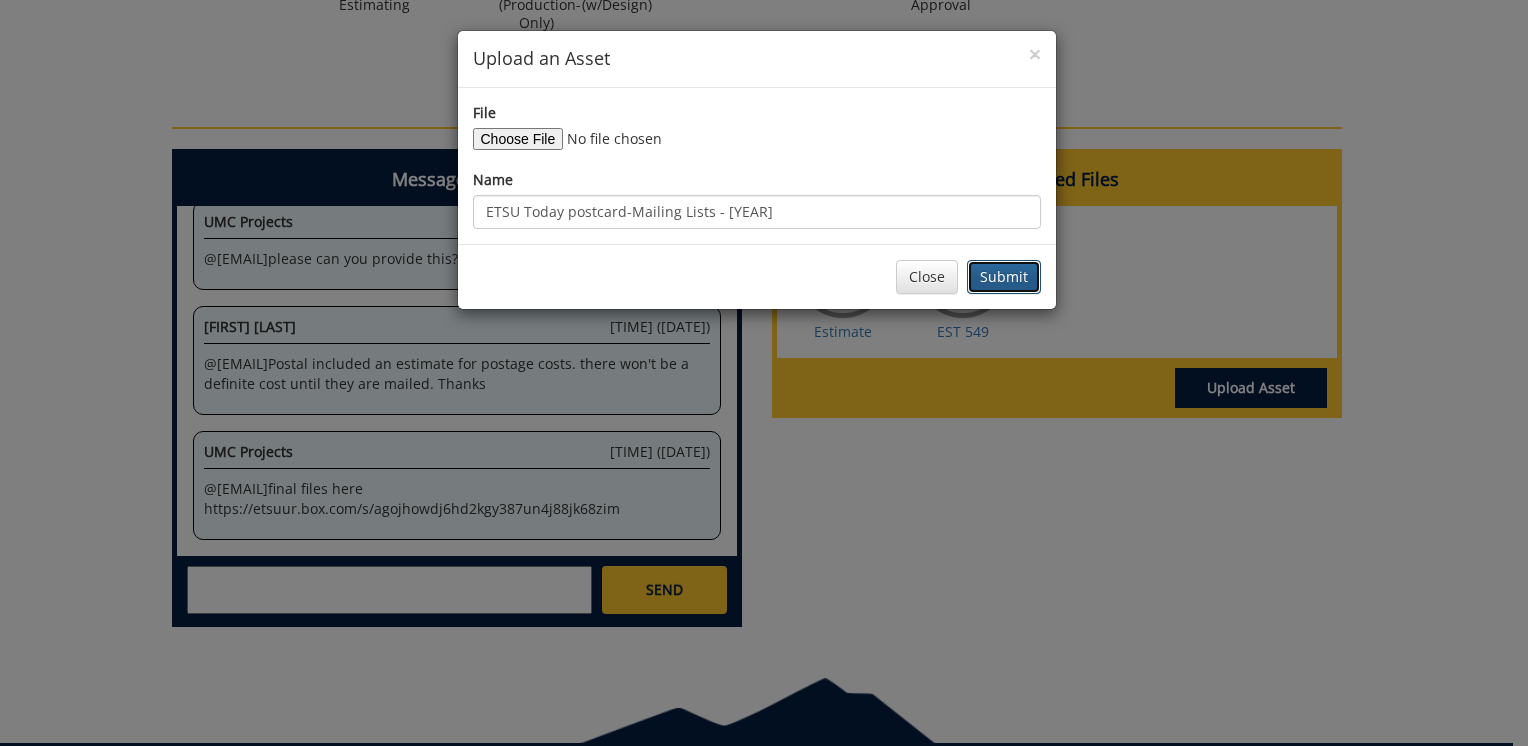 click on "Submit" at bounding box center (1004, 277) 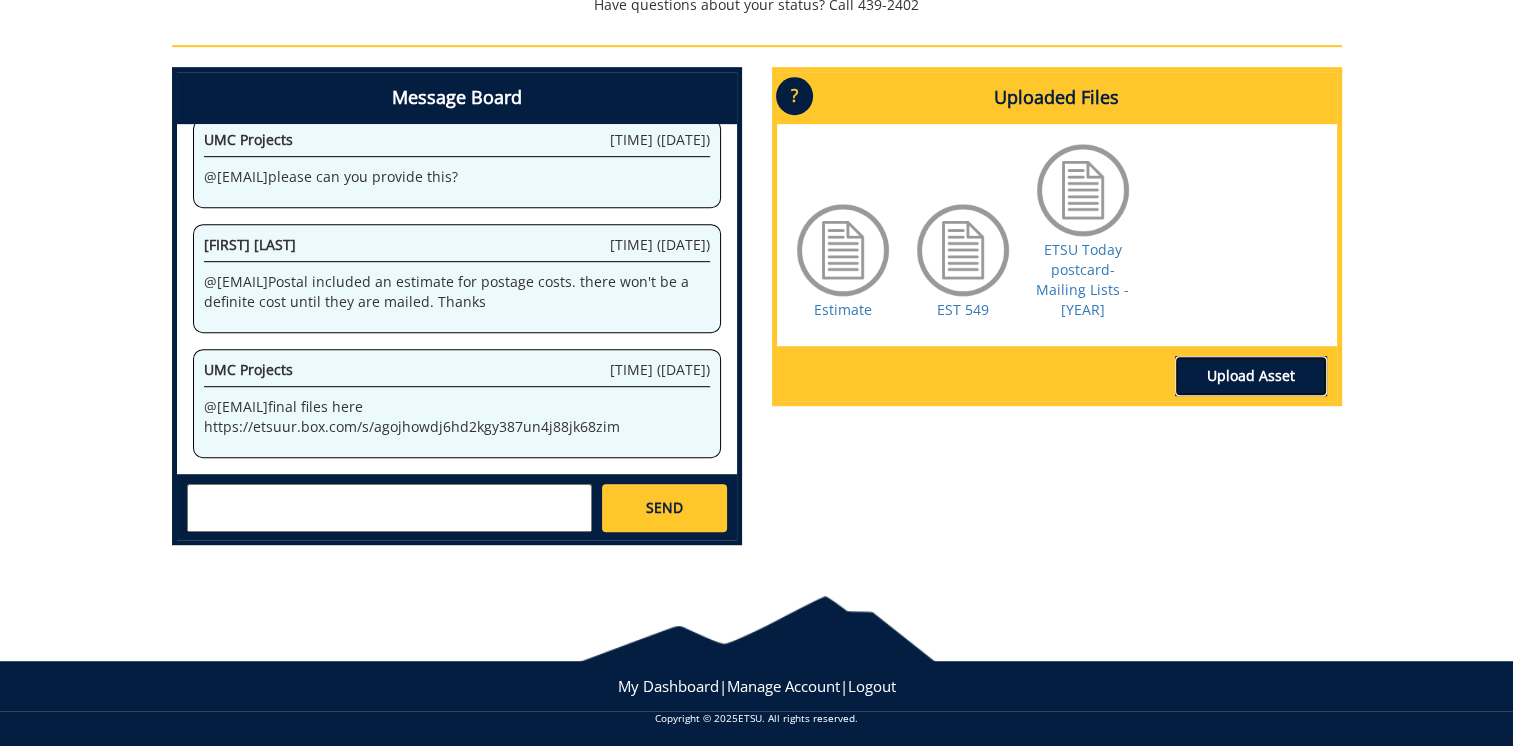 scroll, scrollTop: 1104, scrollLeft: 0, axis: vertical 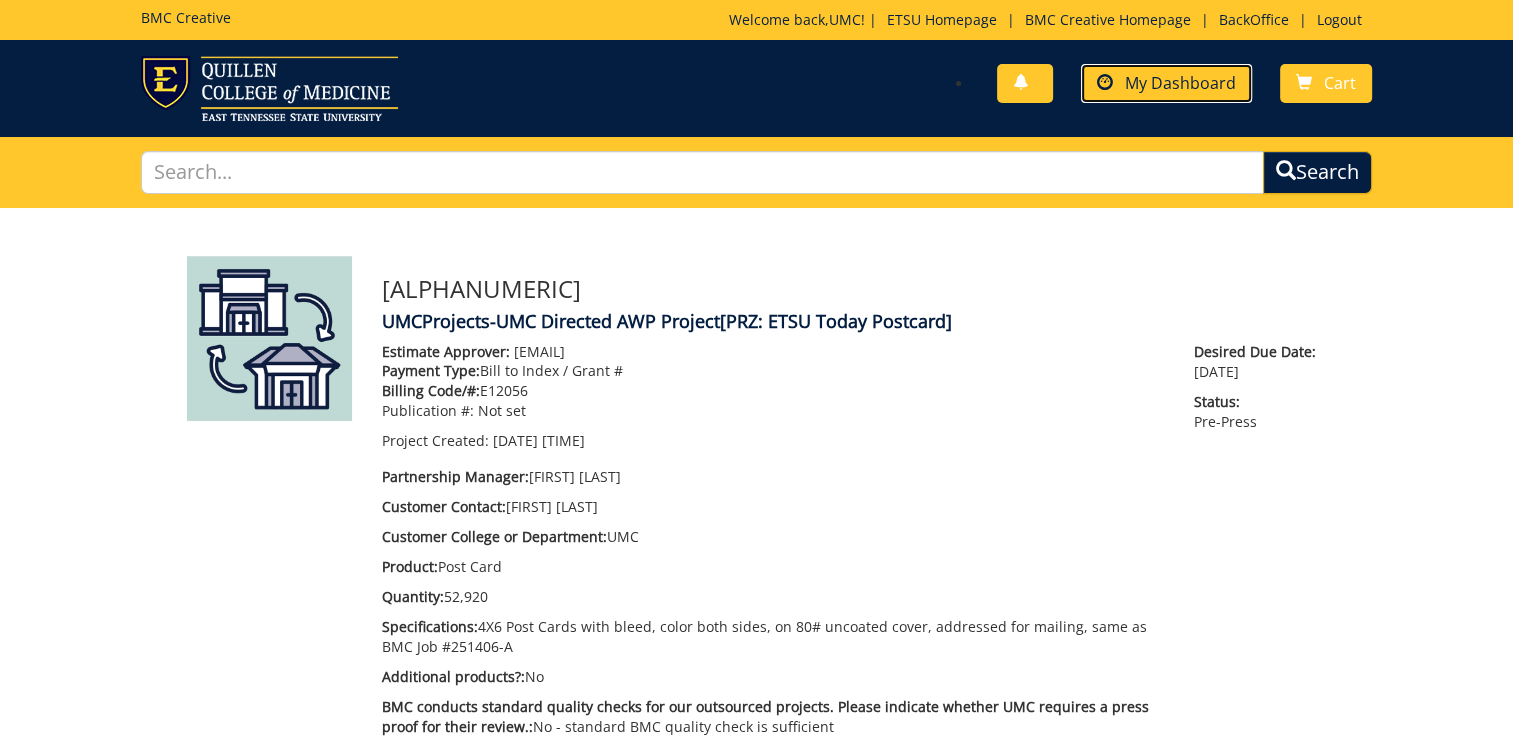 click on "My Dashboard" at bounding box center [1180, 83] 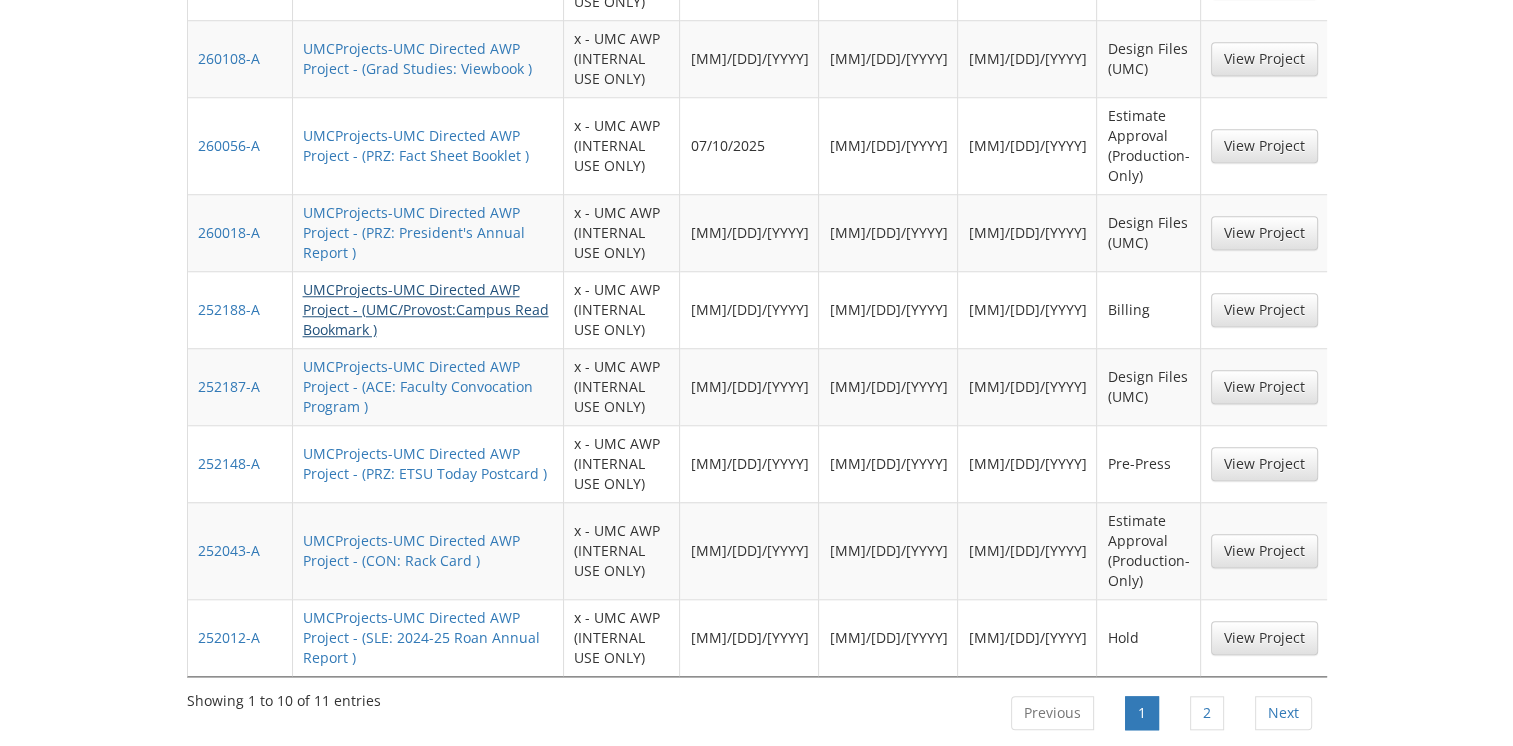 scroll, scrollTop: 1711, scrollLeft: 0, axis: vertical 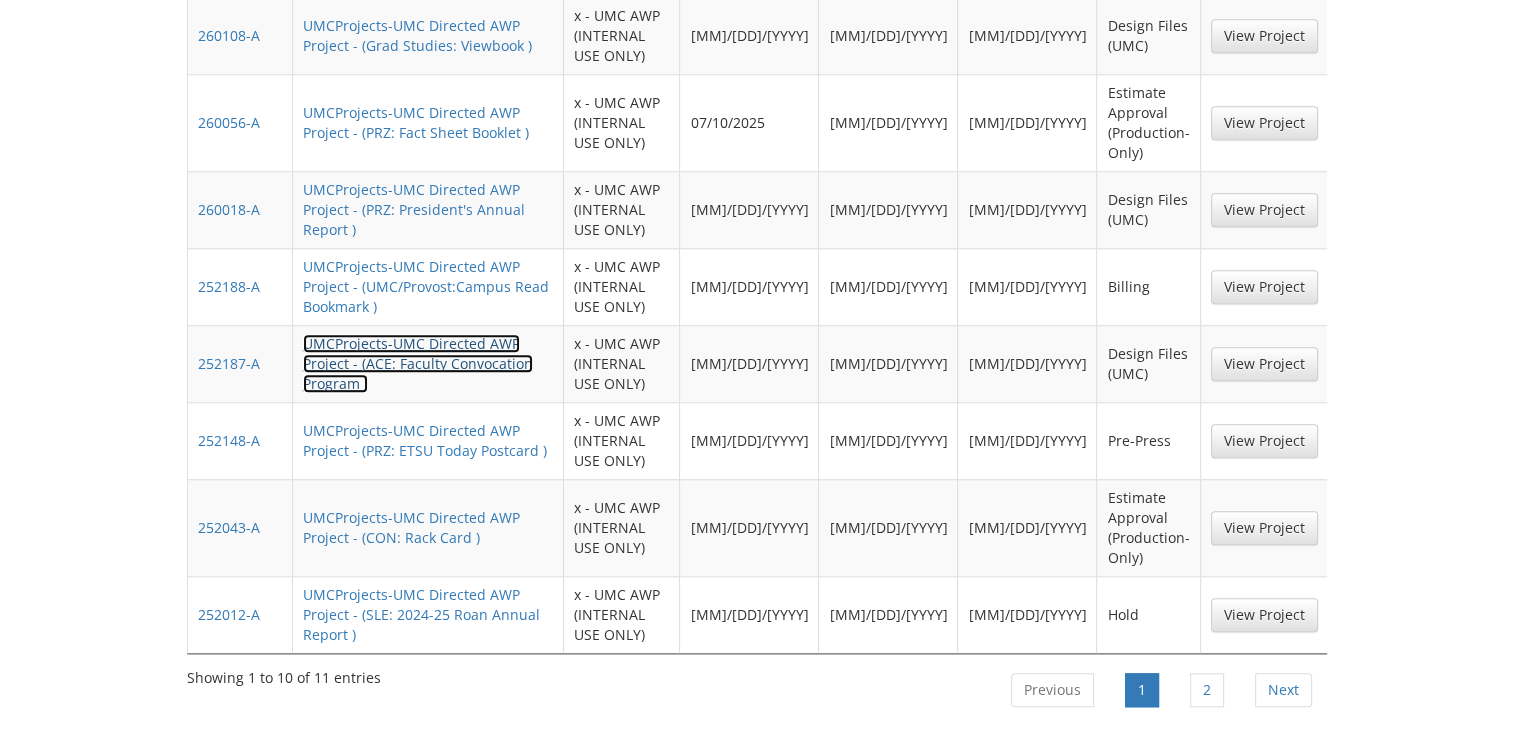 click on "UMCProjects-UMC Directed AWP Project - (ACE: Faculty Convocation Program
)" at bounding box center [418, 363] 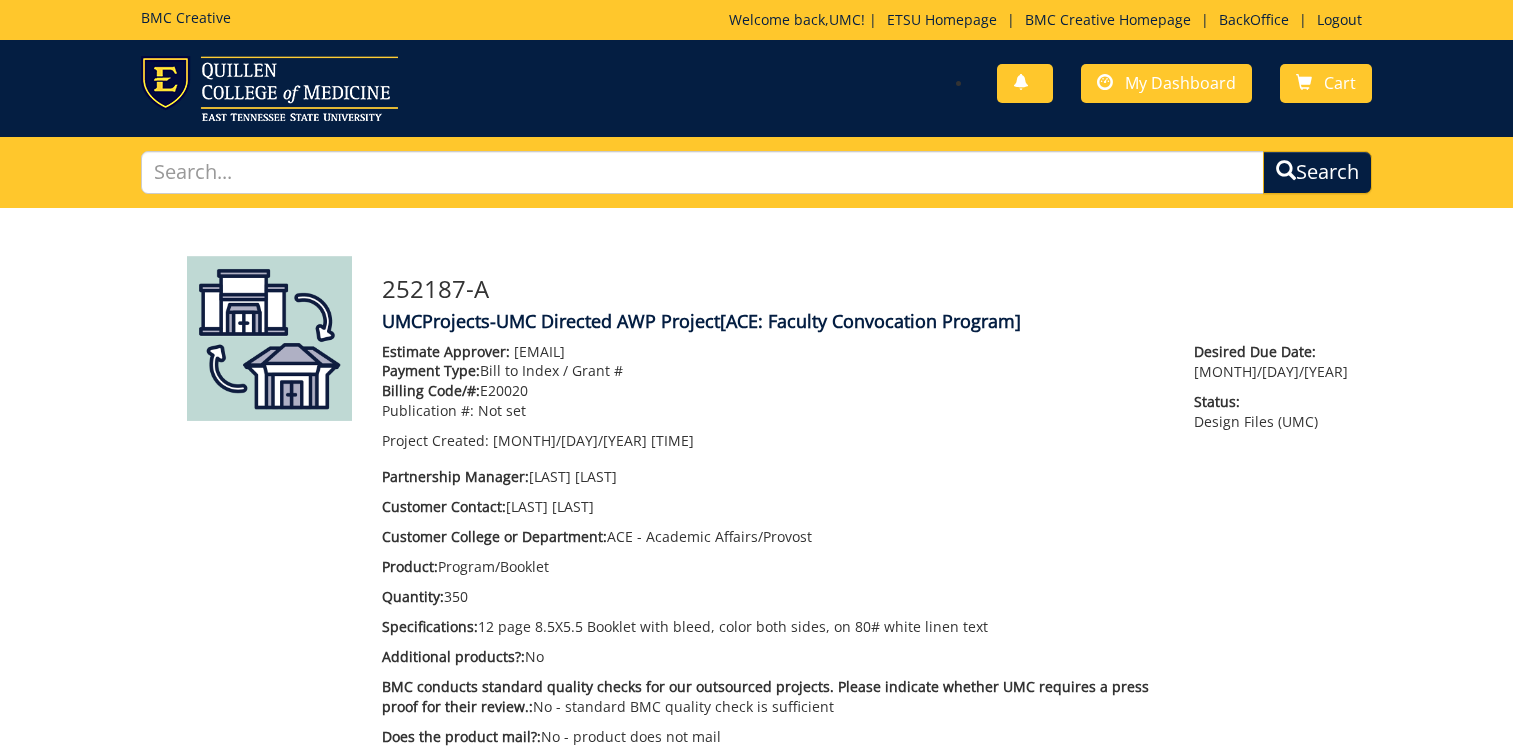 scroll, scrollTop: 0, scrollLeft: 0, axis: both 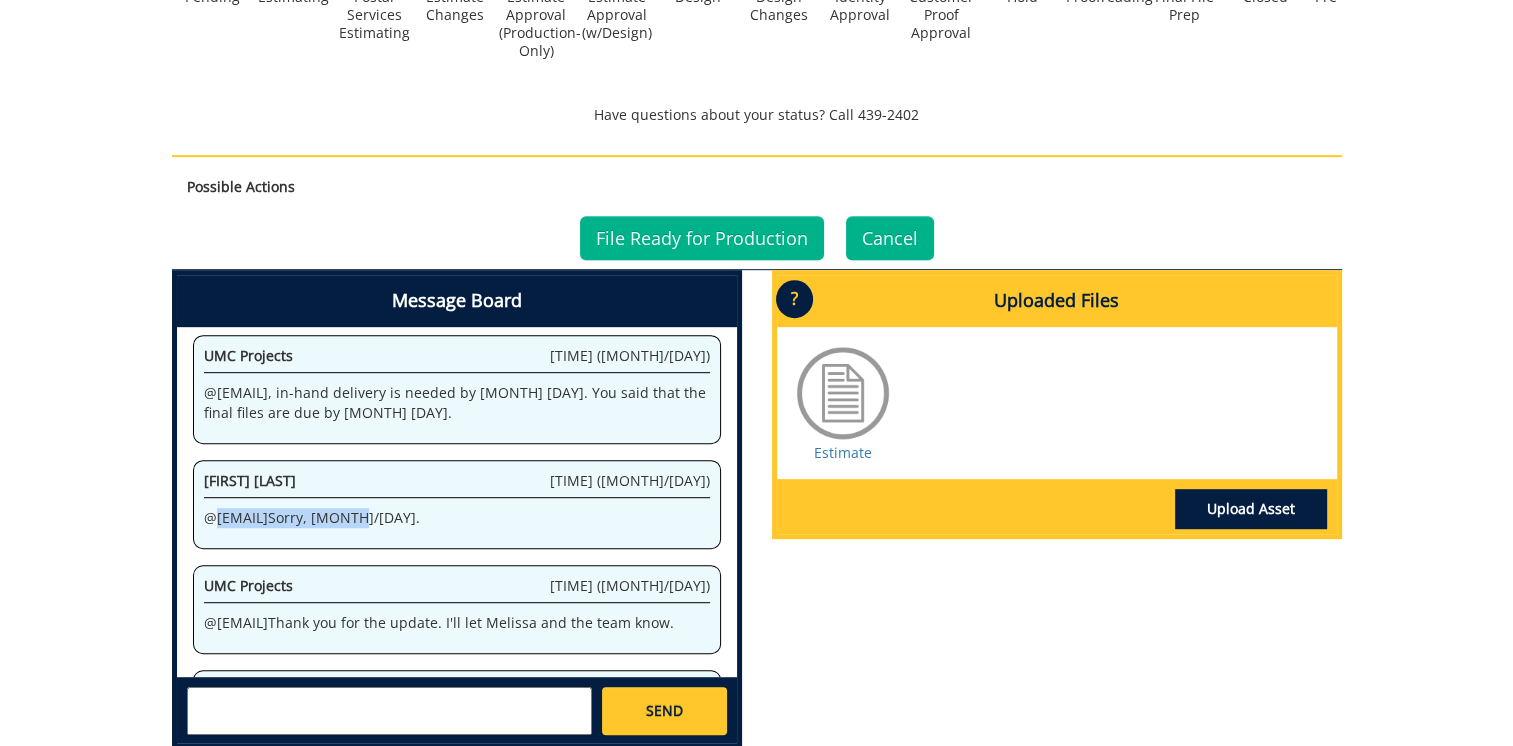 drag, startPoint x: 417, startPoint y: 510, endPoint x: 211, endPoint y: 535, distance: 207.51144 